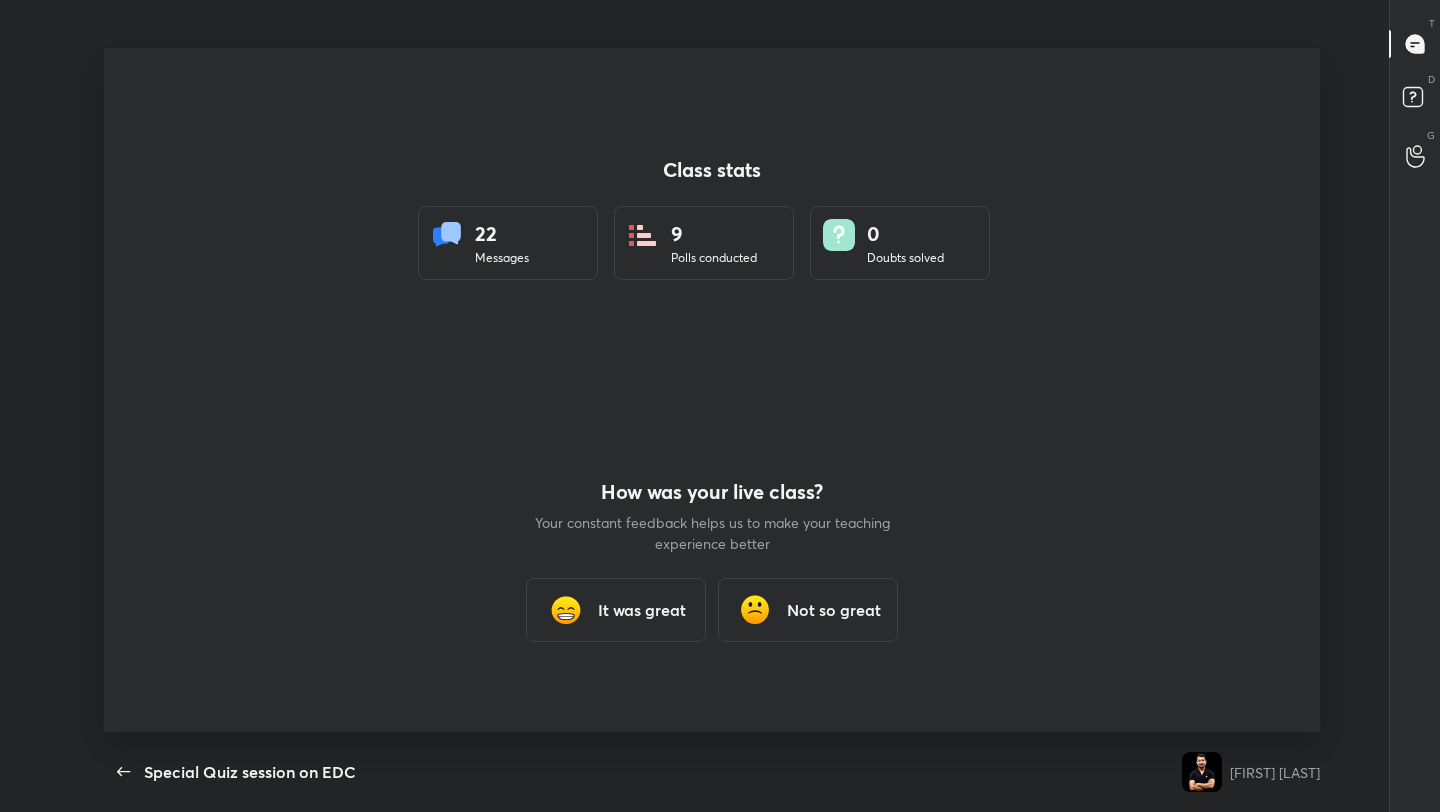 scroll, scrollTop: 0, scrollLeft: 0, axis: both 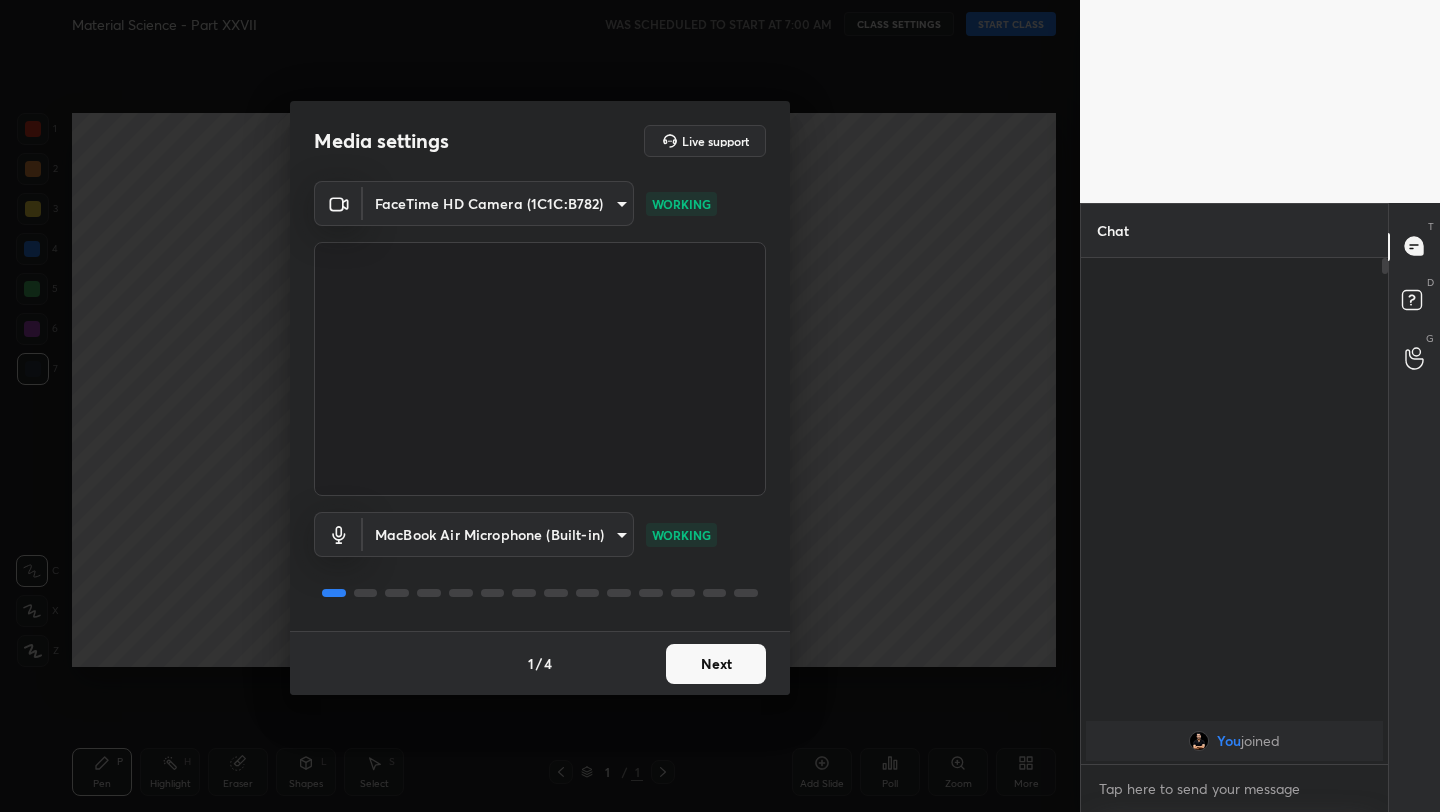click on "Next" at bounding box center [716, 664] 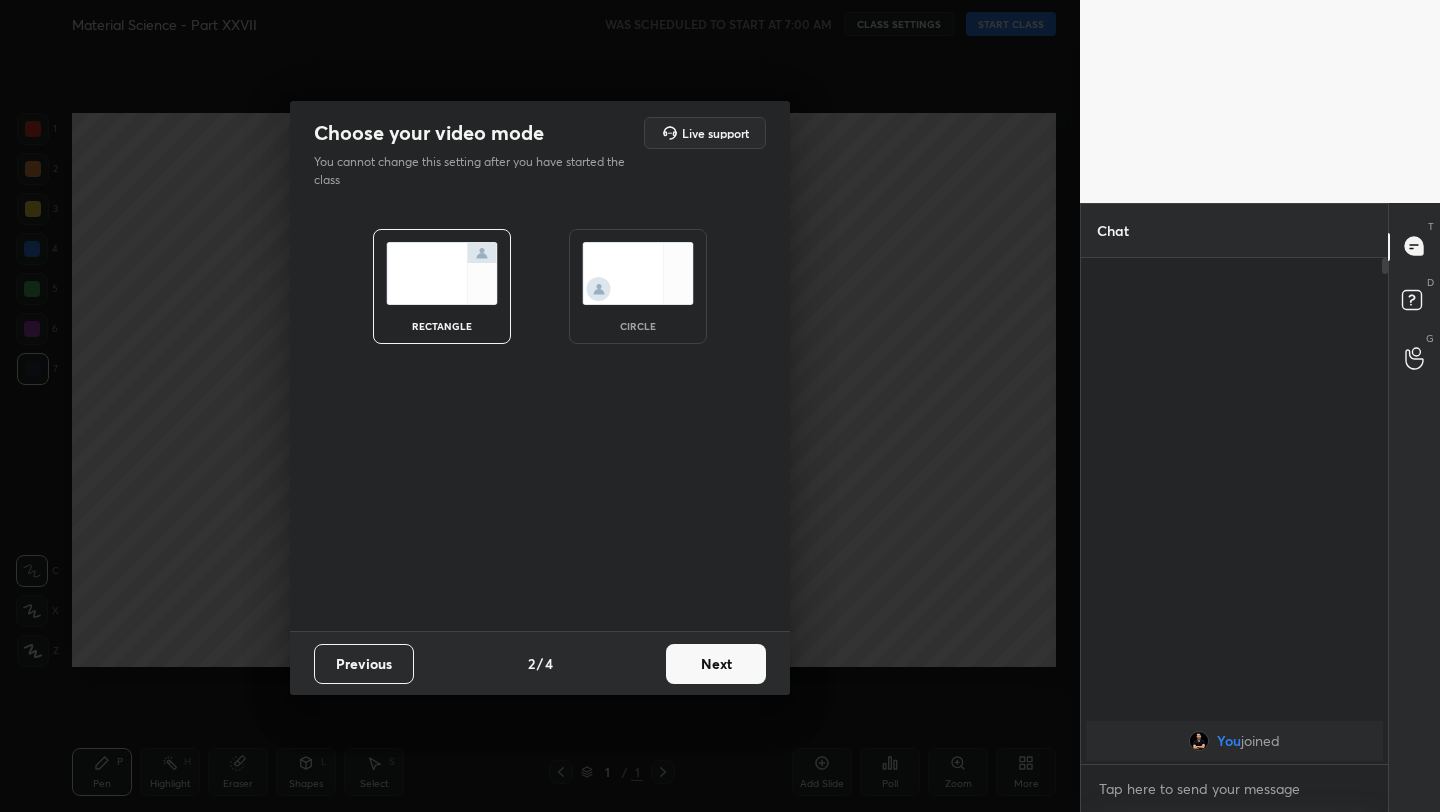 click on "Next" at bounding box center [716, 664] 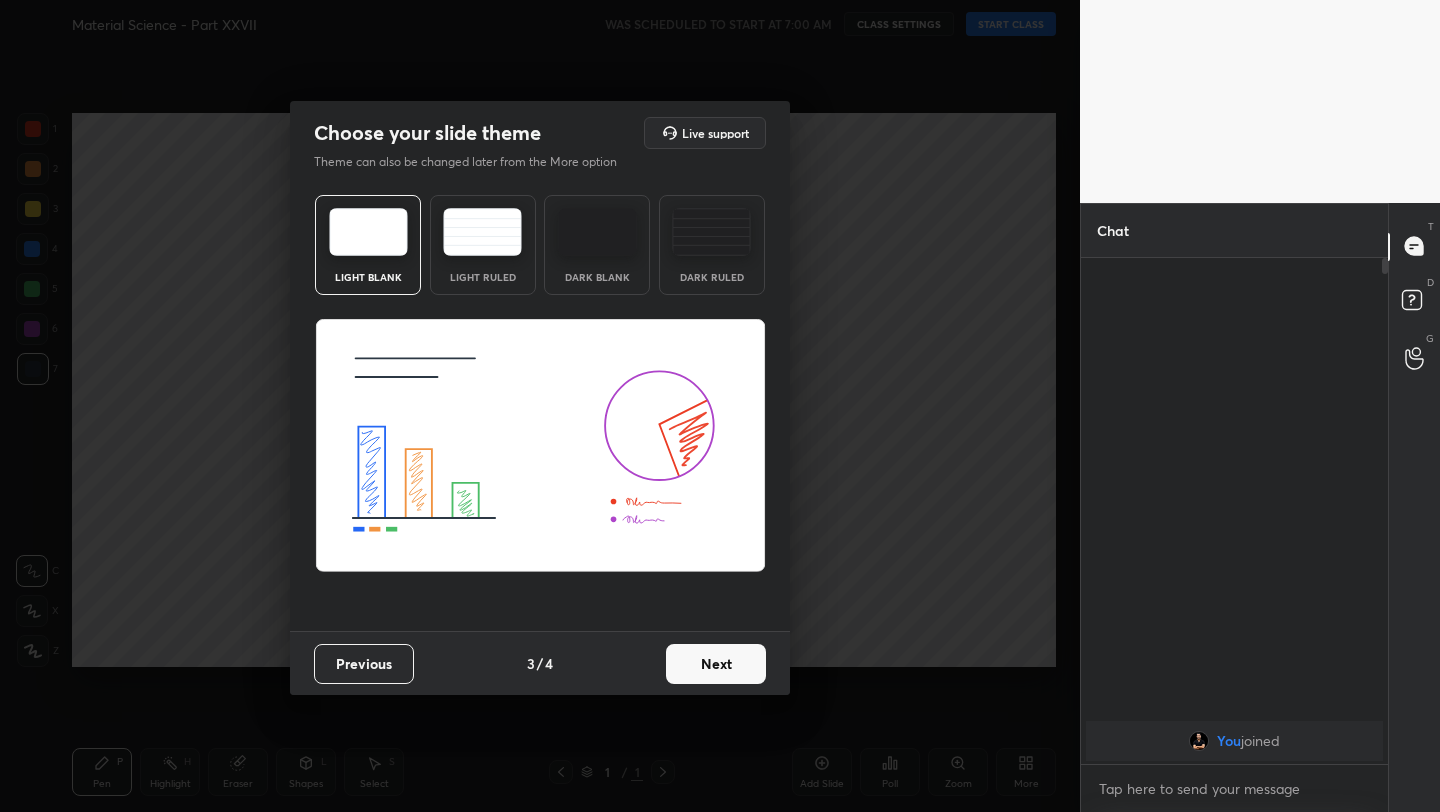 click on "Next" at bounding box center [716, 664] 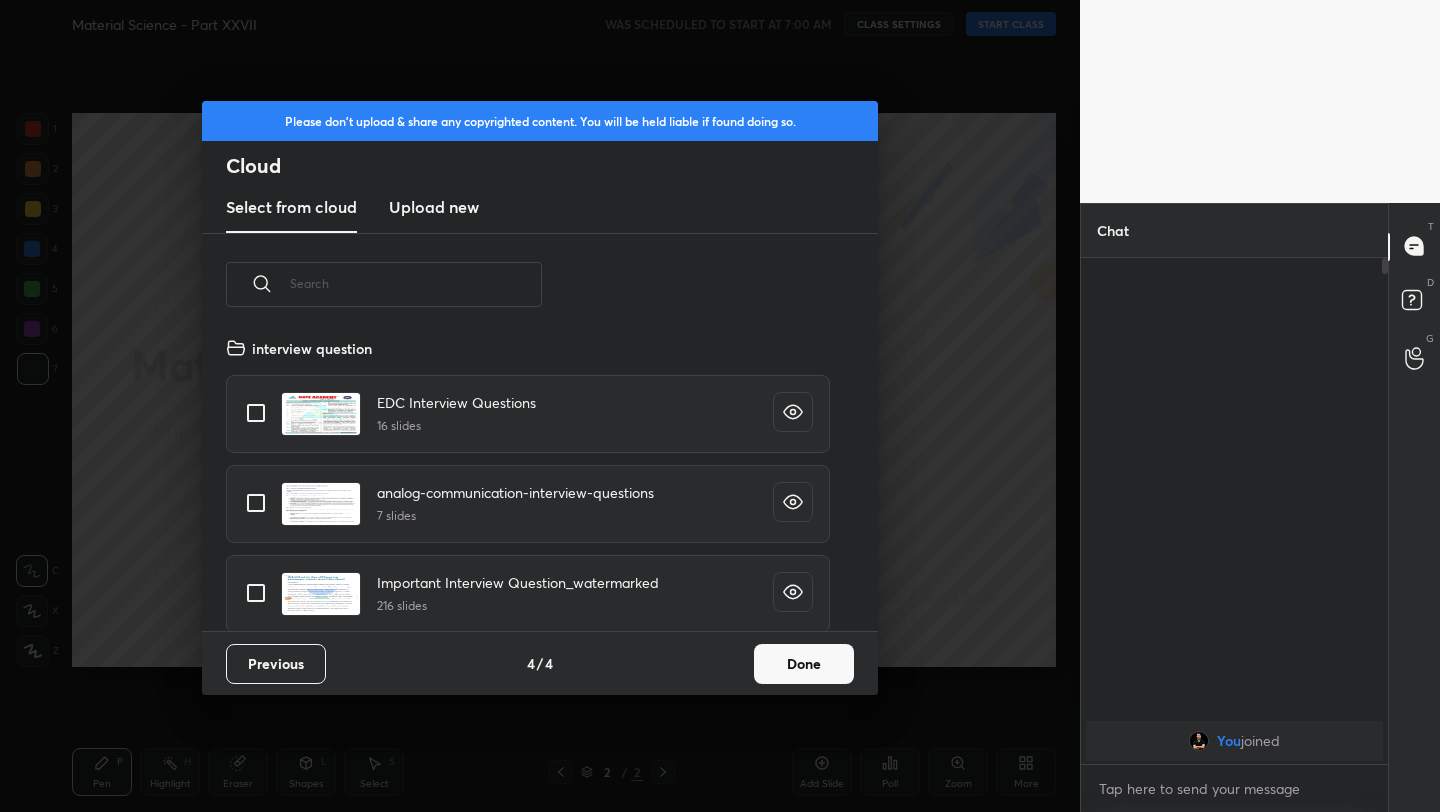 click on "Done" at bounding box center [804, 664] 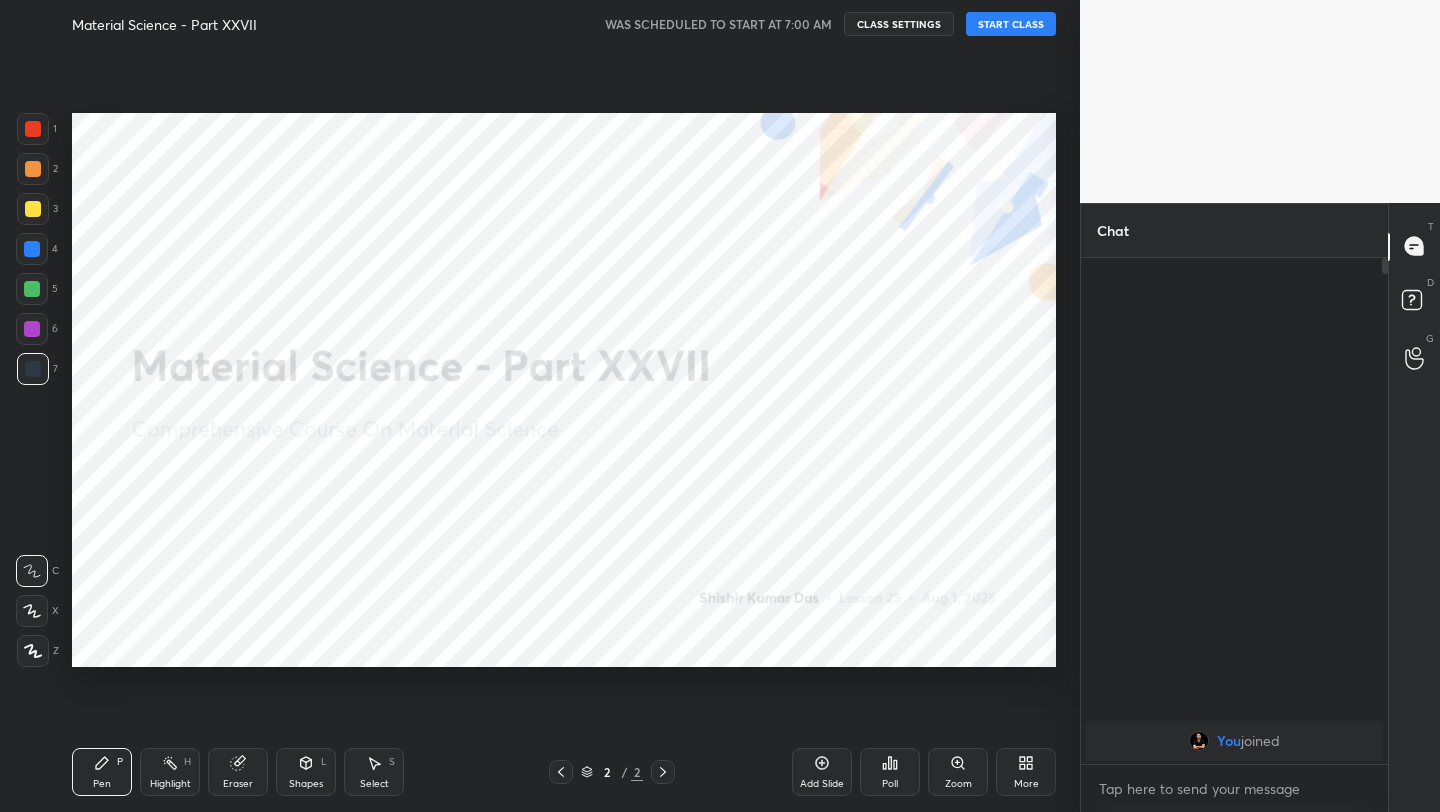 click on "START CLASS" at bounding box center (1011, 24) 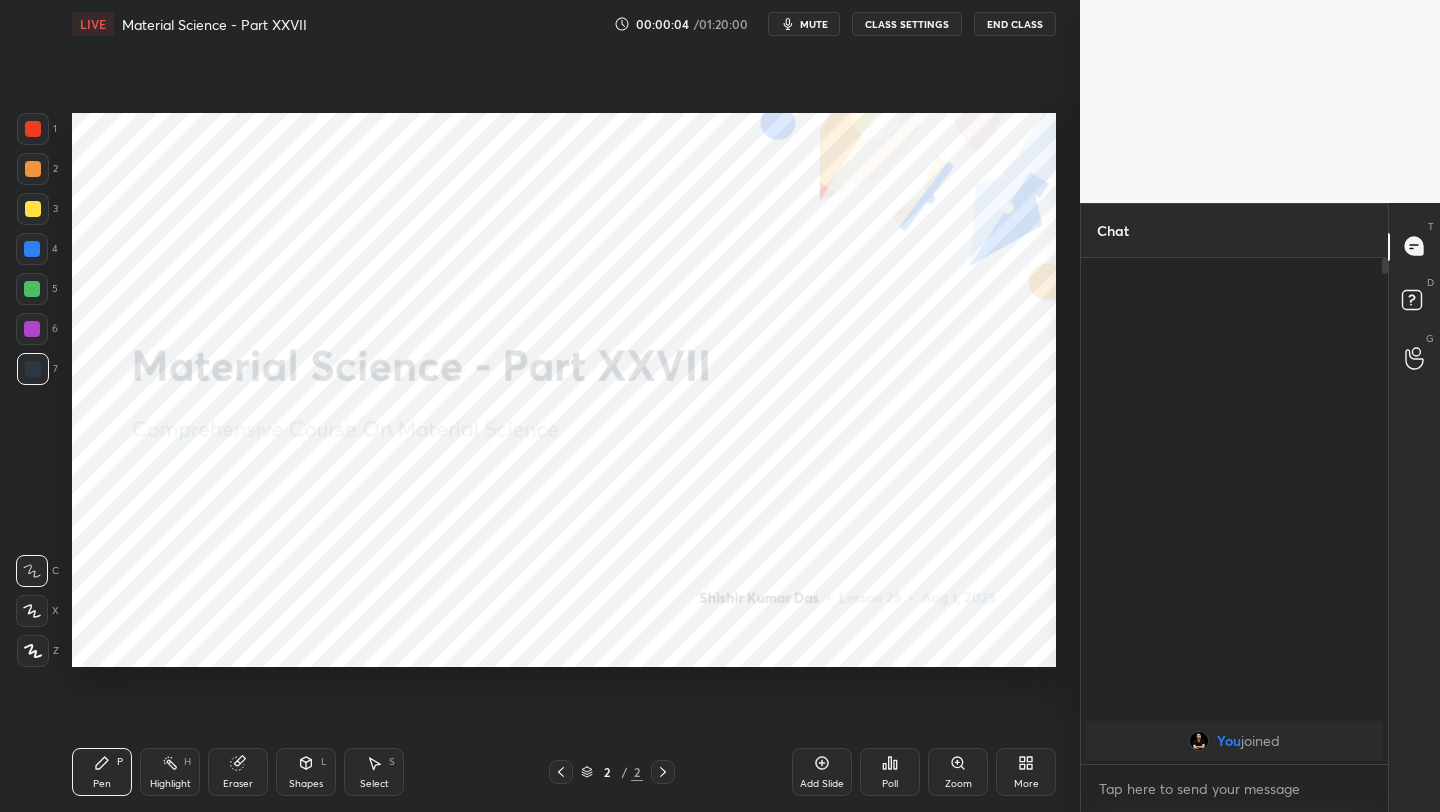 click at bounding box center [33, 129] 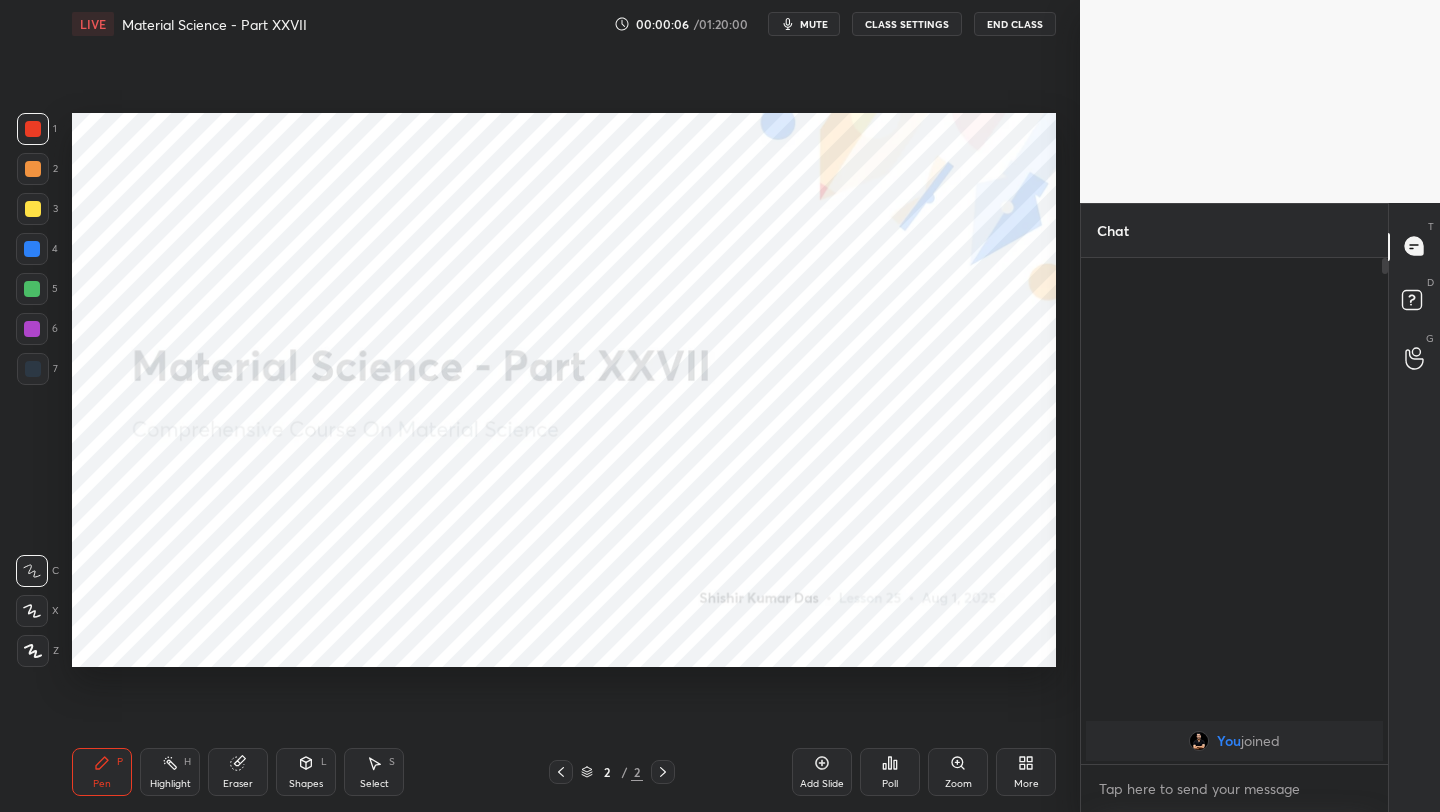 drag, startPoint x: 38, startPoint y: 656, endPoint x: 44, endPoint y: 608, distance: 48.373547 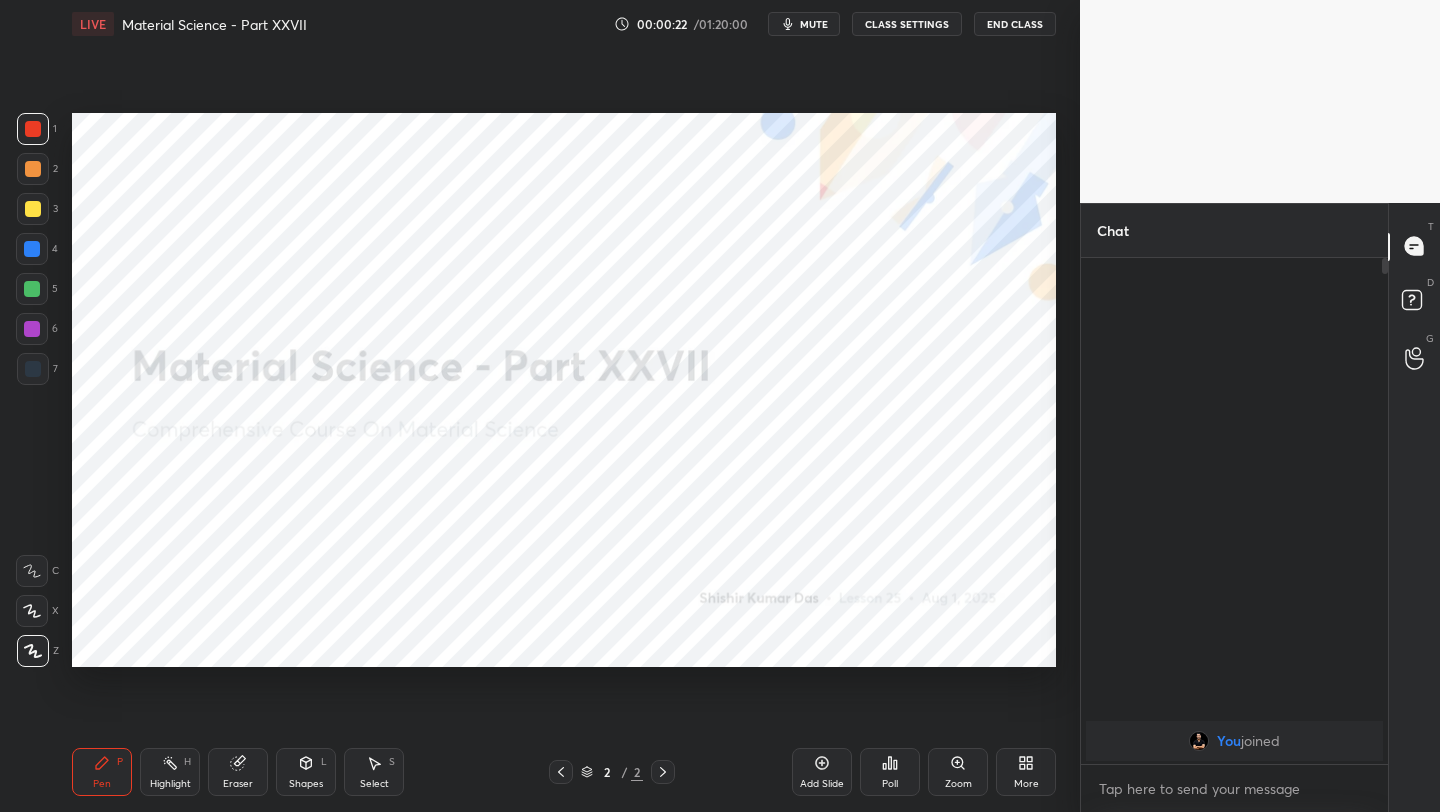 drag, startPoint x: 811, startPoint y: 767, endPoint x: 797, endPoint y: 771, distance: 14.56022 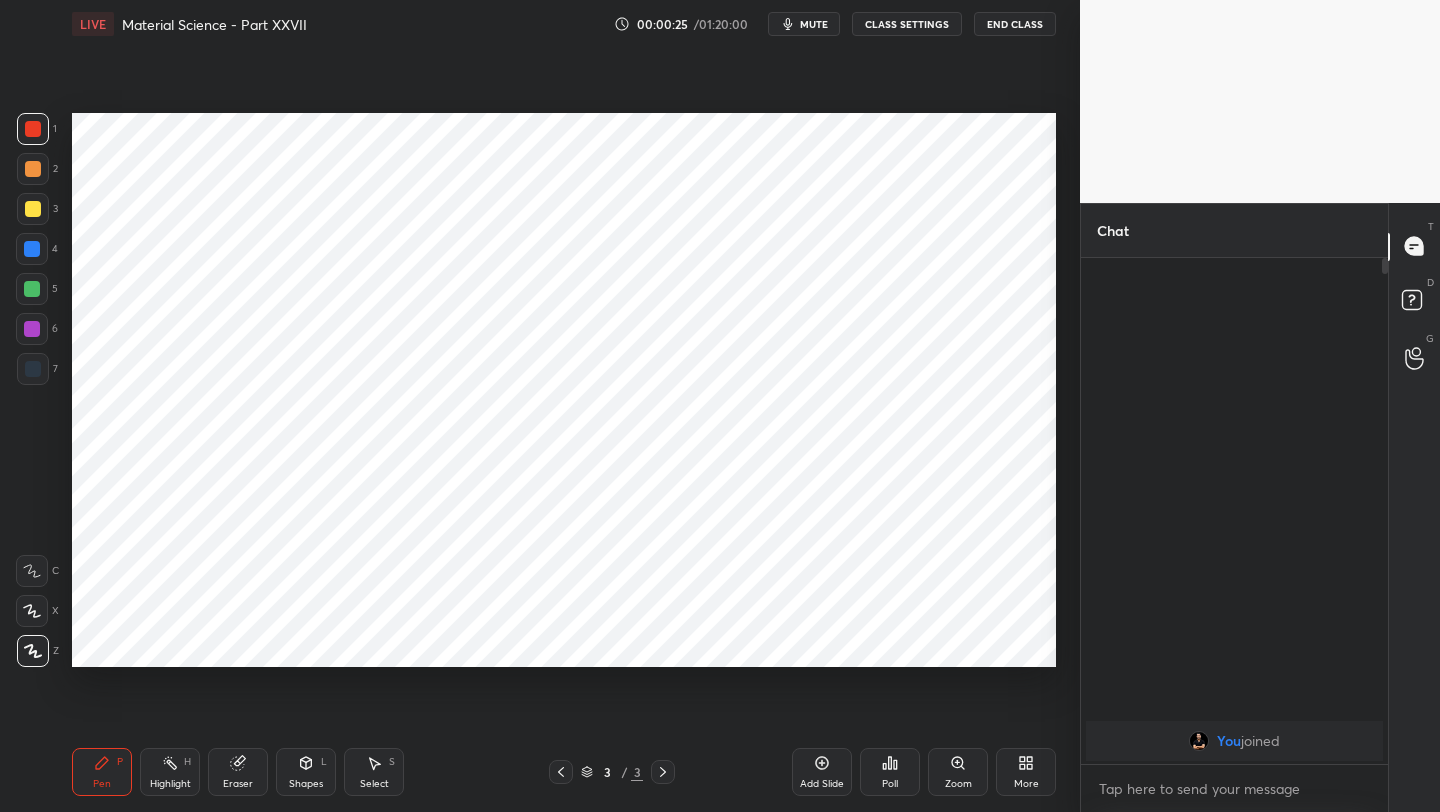 click at bounding box center (33, 129) 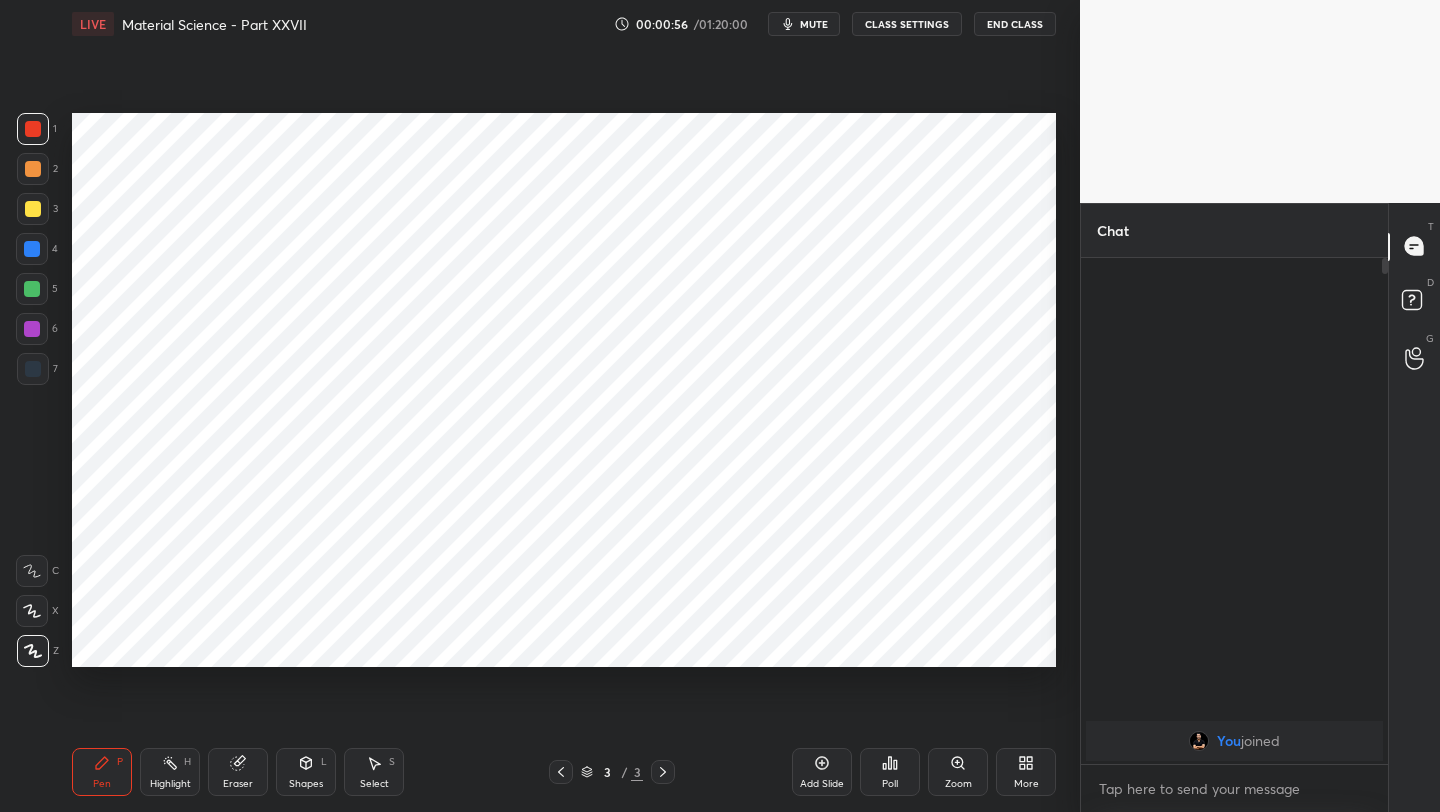 click at bounding box center [32, 289] 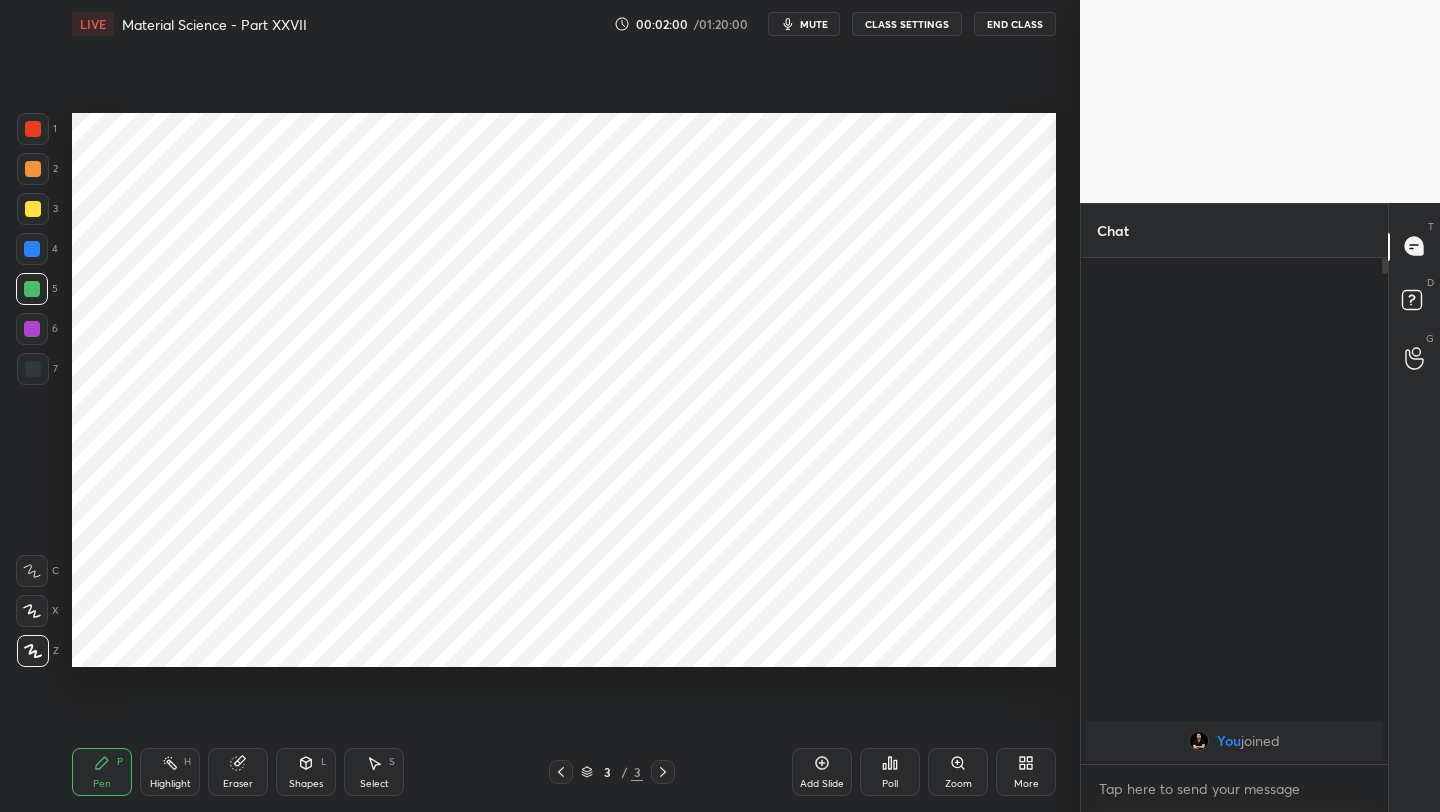 click 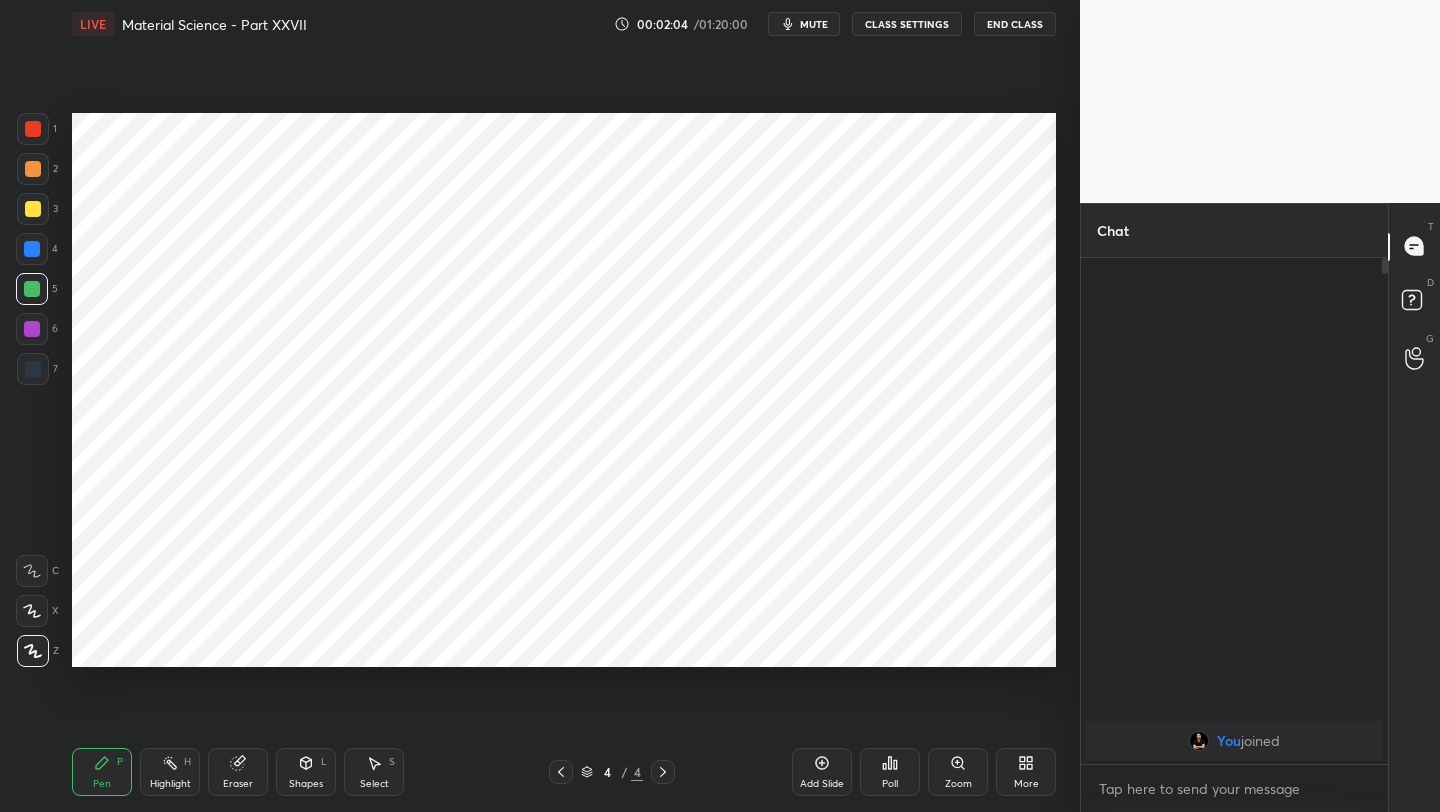 drag, startPoint x: 34, startPoint y: 376, endPoint x: 69, endPoint y: 325, distance: 61.854668 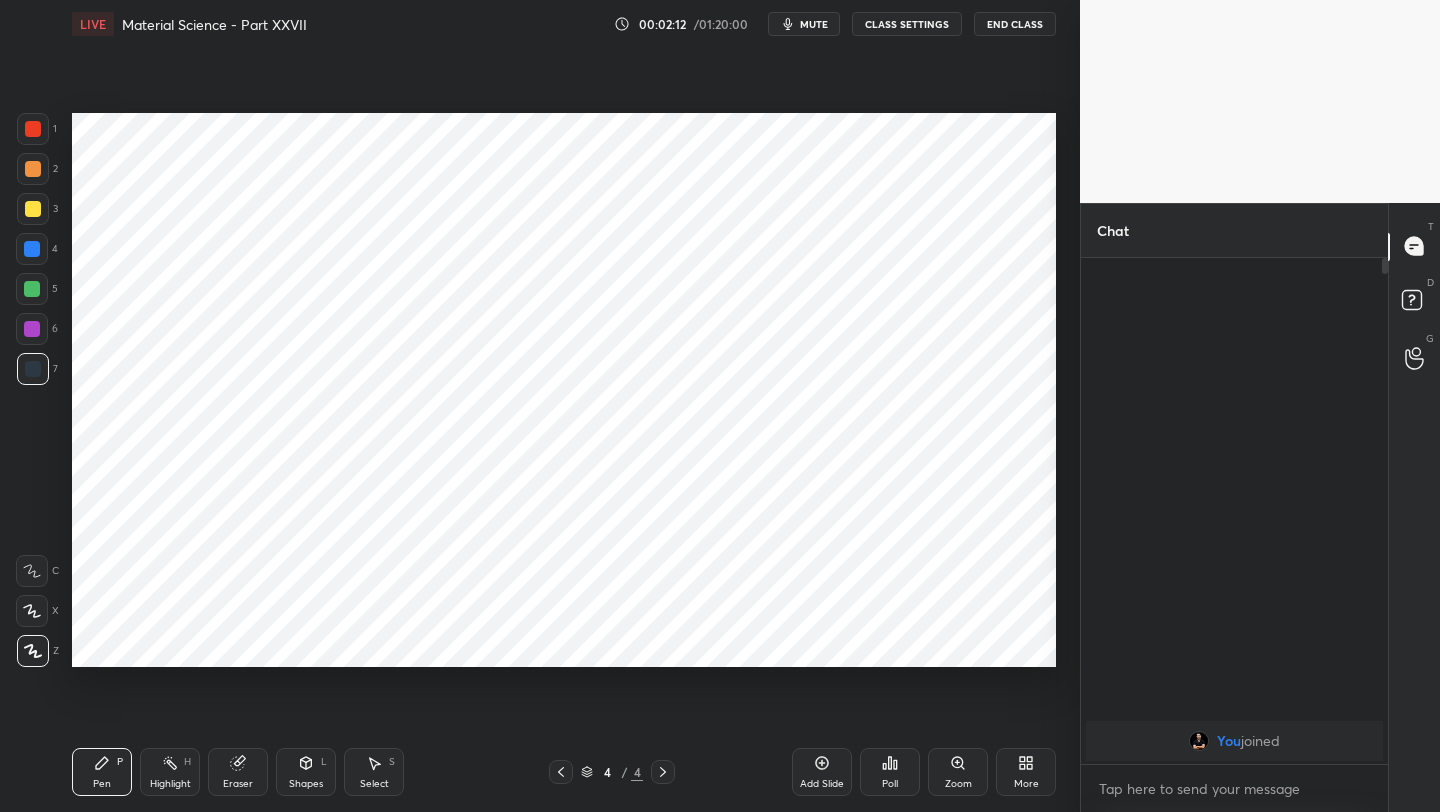 drag, startPoint x: 21, startPoint y: 139, endPoint x: 59, endPoint y: 137, distance: 38.052597 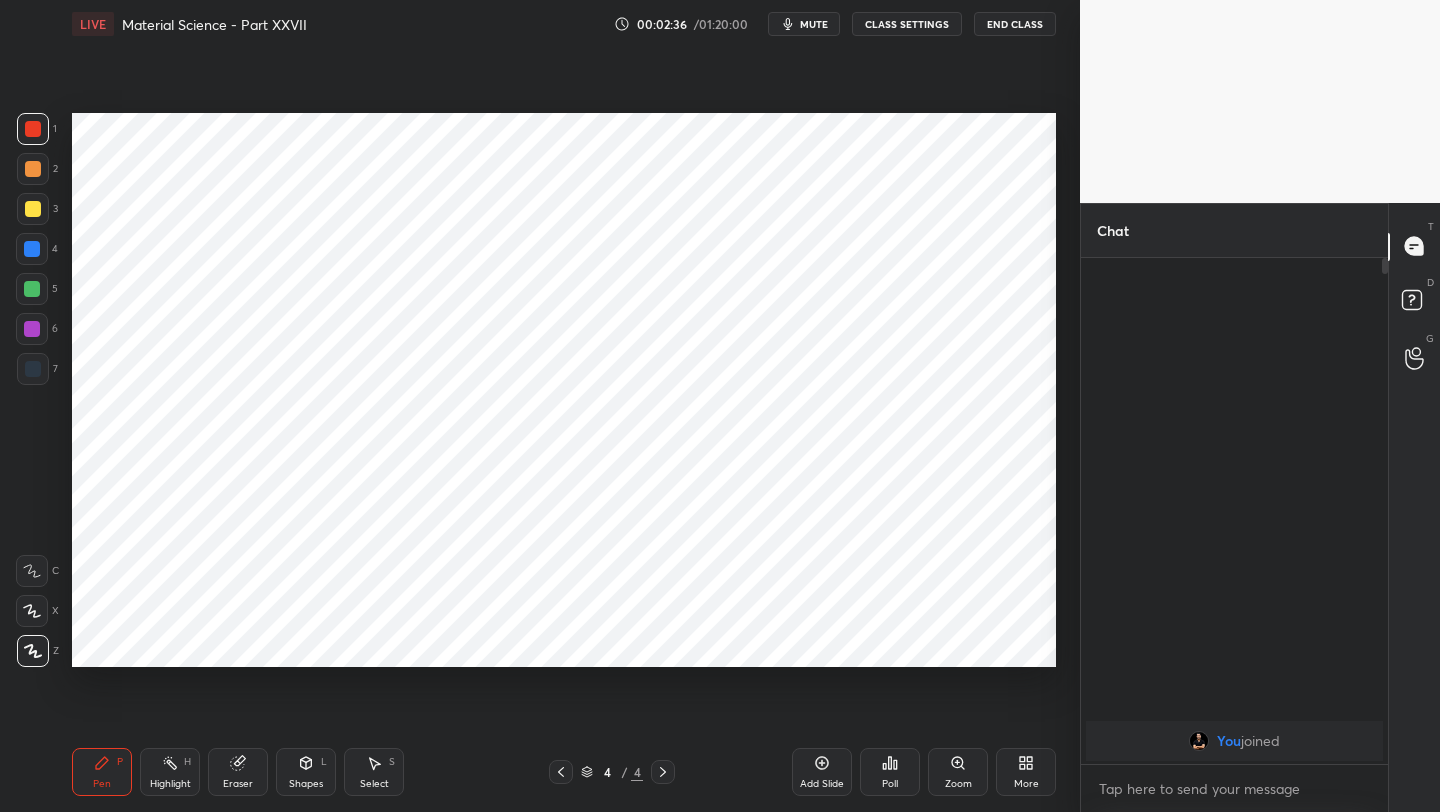 click at bounding box center [33, 369] 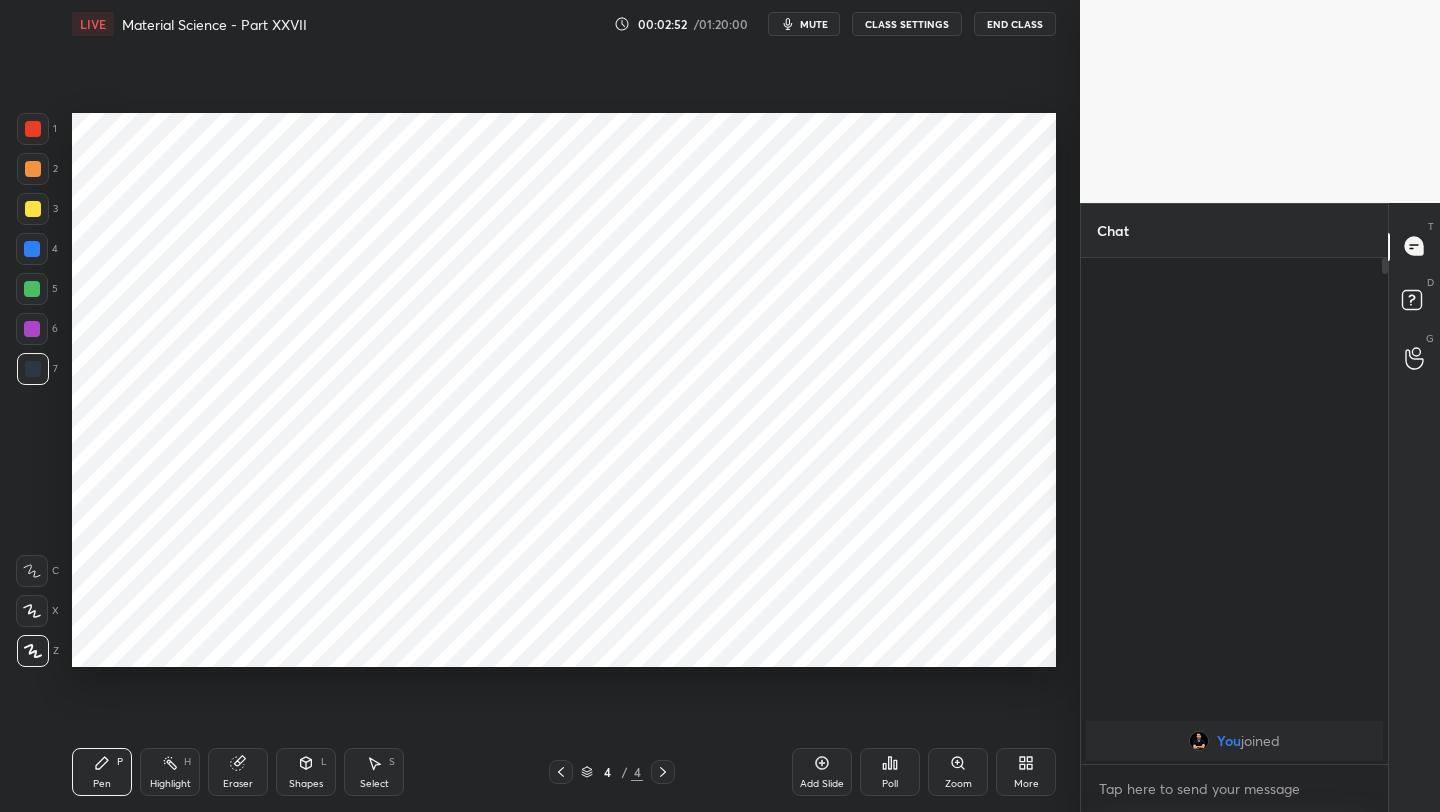 click on "Eraser" at bounding box center (238, 772) 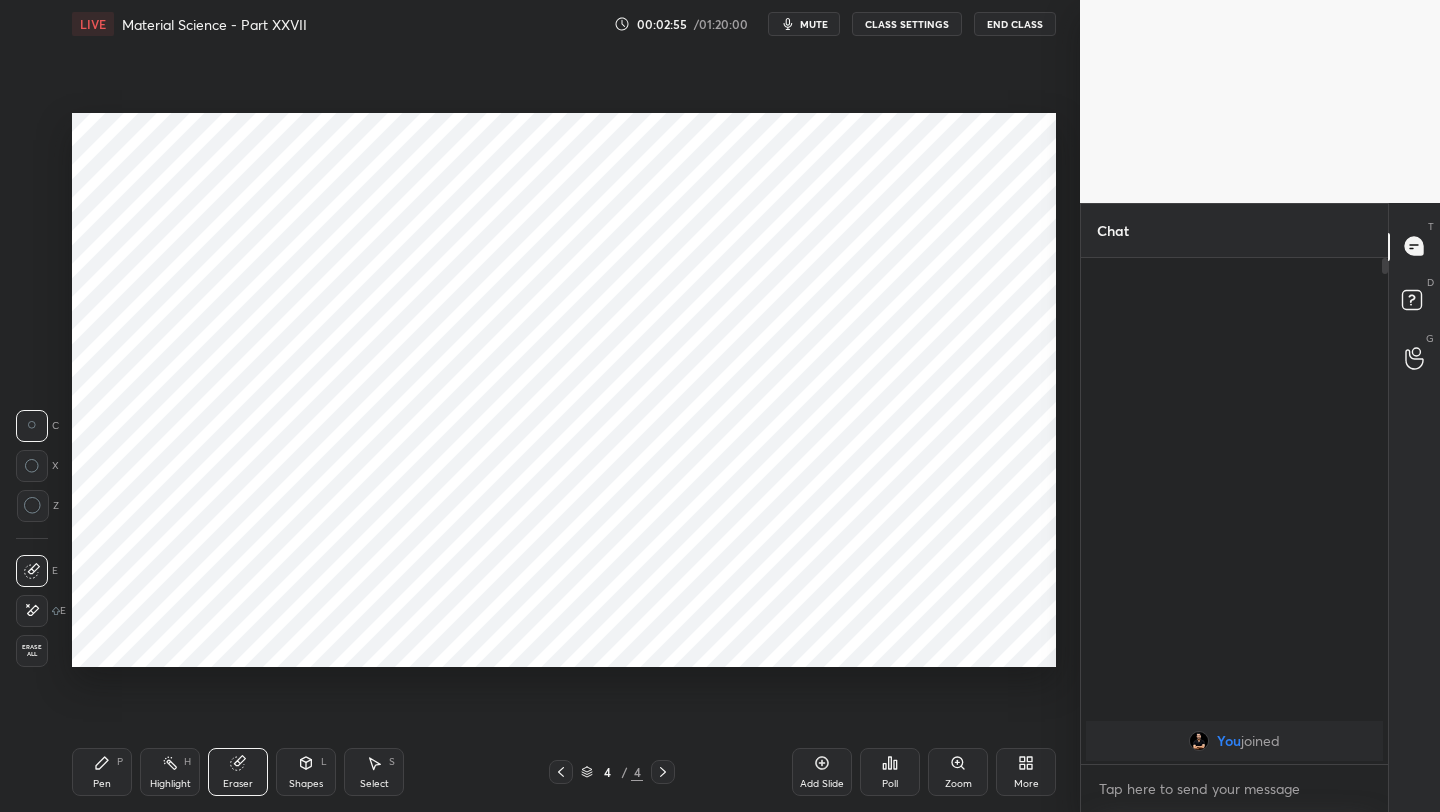click 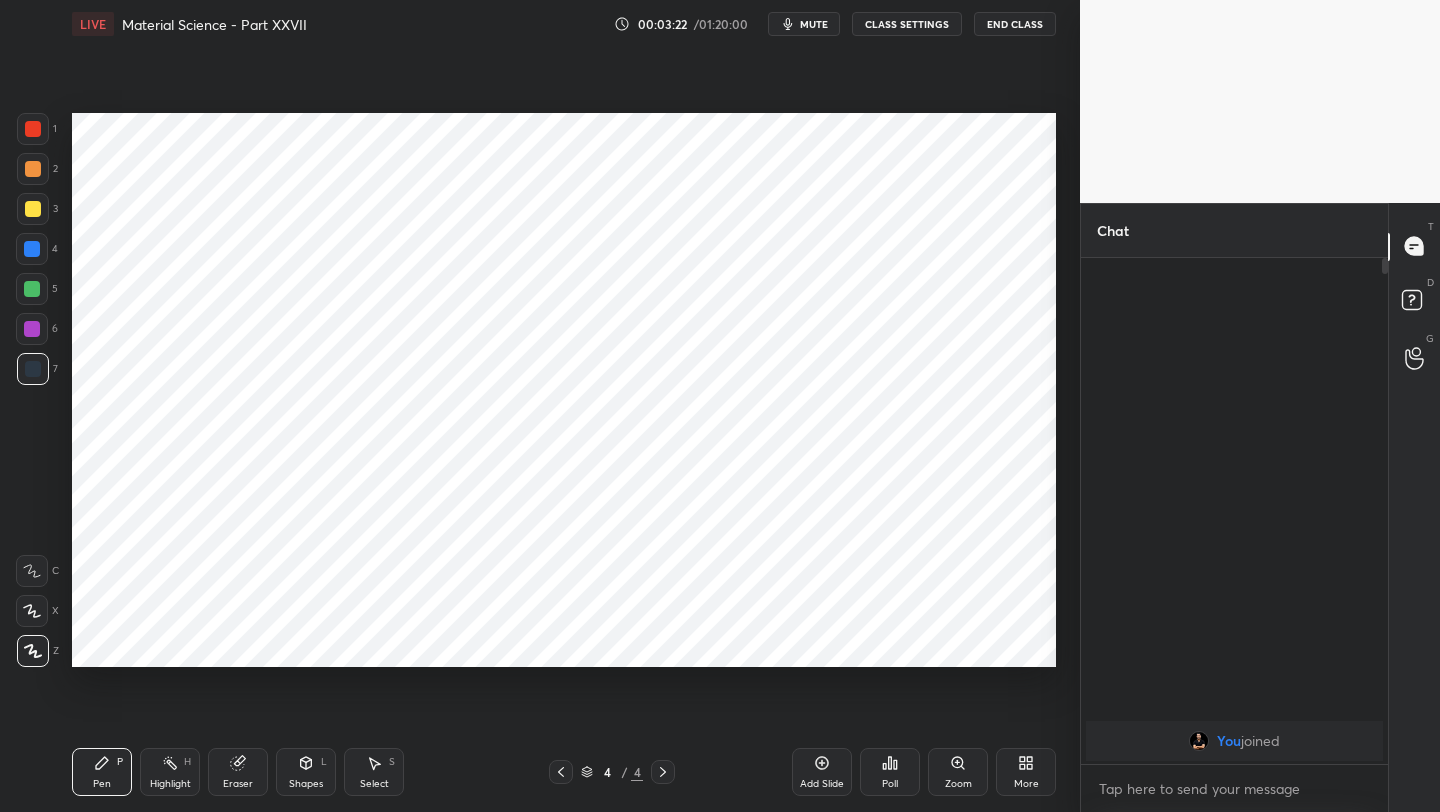 click on "Eraser" at bounding box center (238, 772) 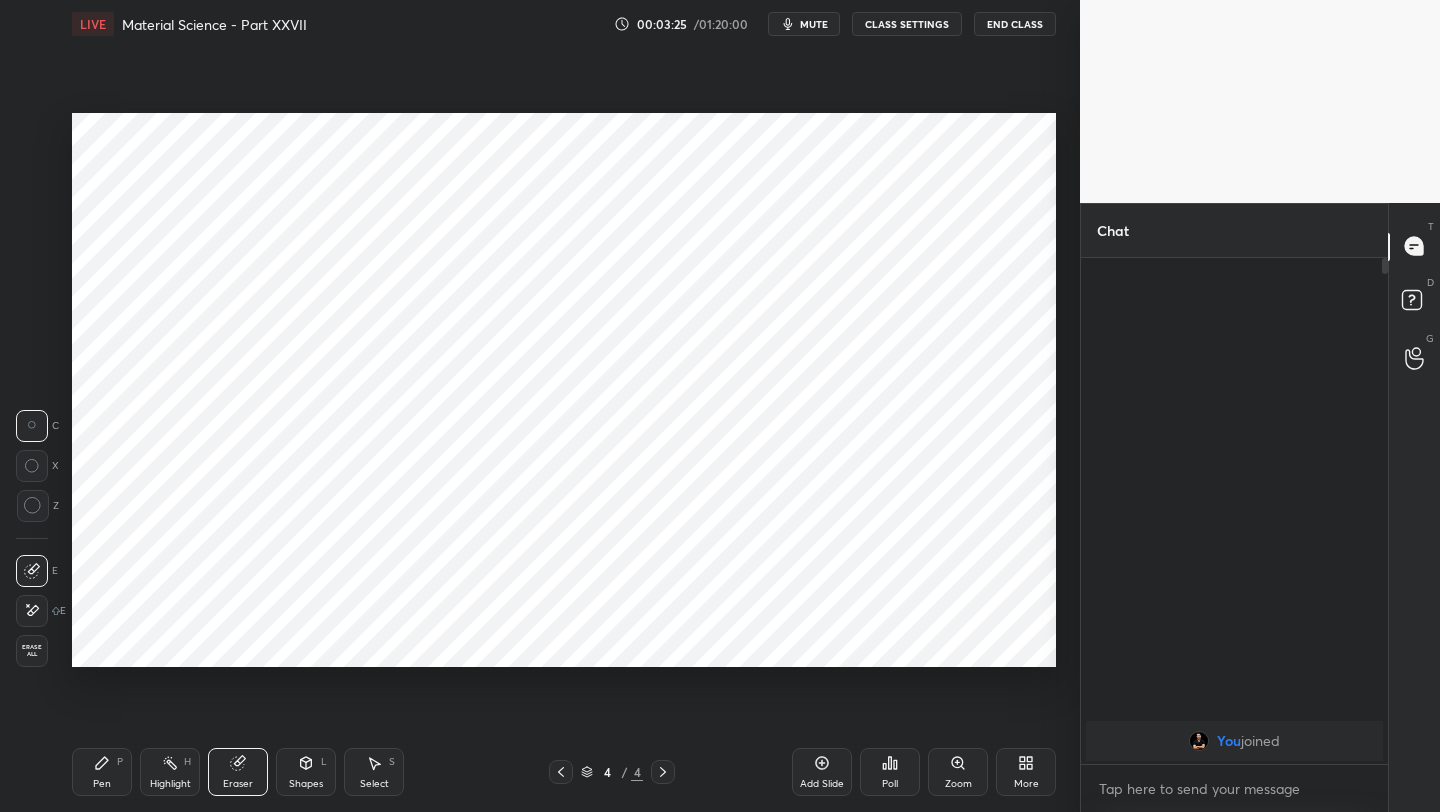 drag, startPoint x: 97, startPoint y: 765, endPoint x: 115, endPoint y: 692, distance: 75.18643 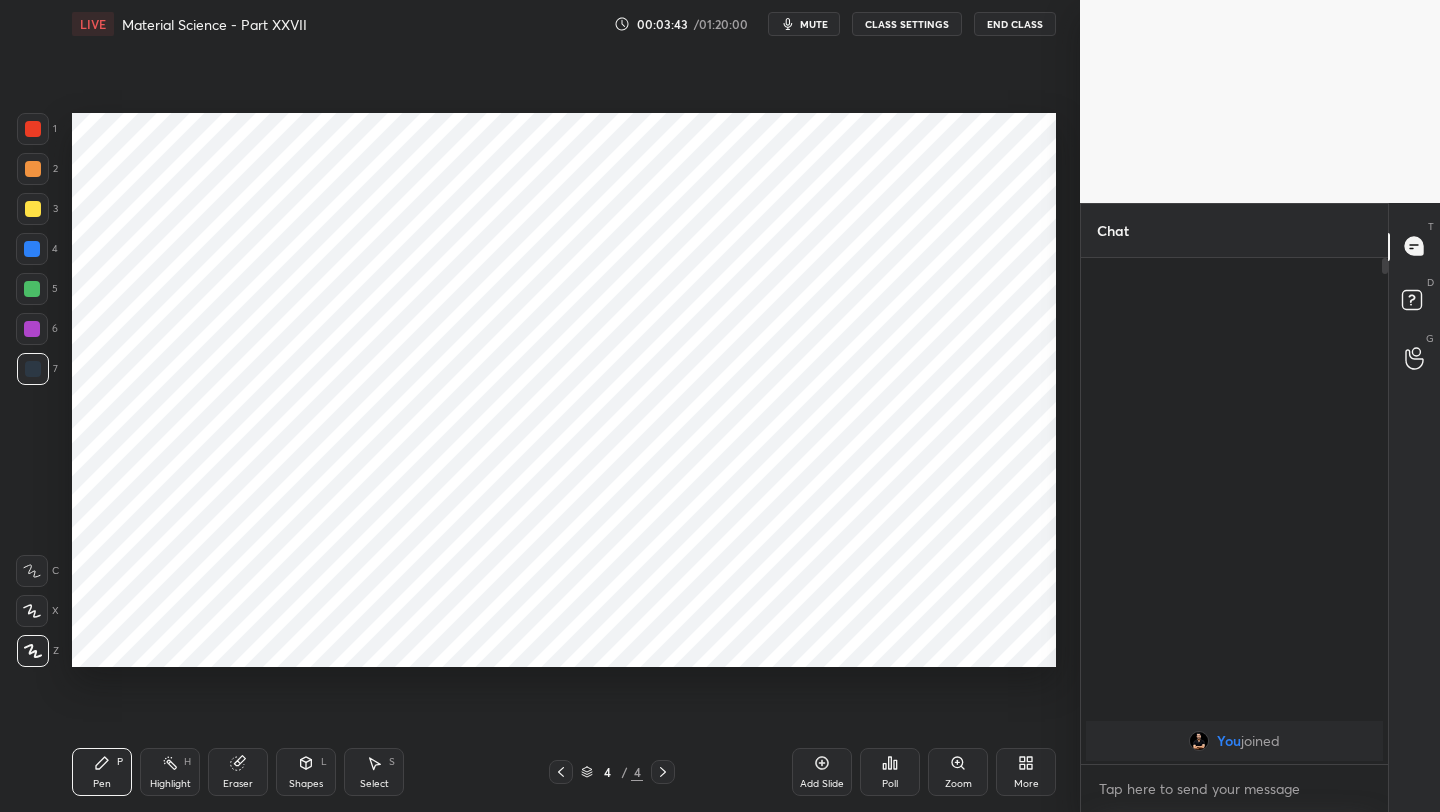 click on "Shapes L" at bounding box center (306, 772) 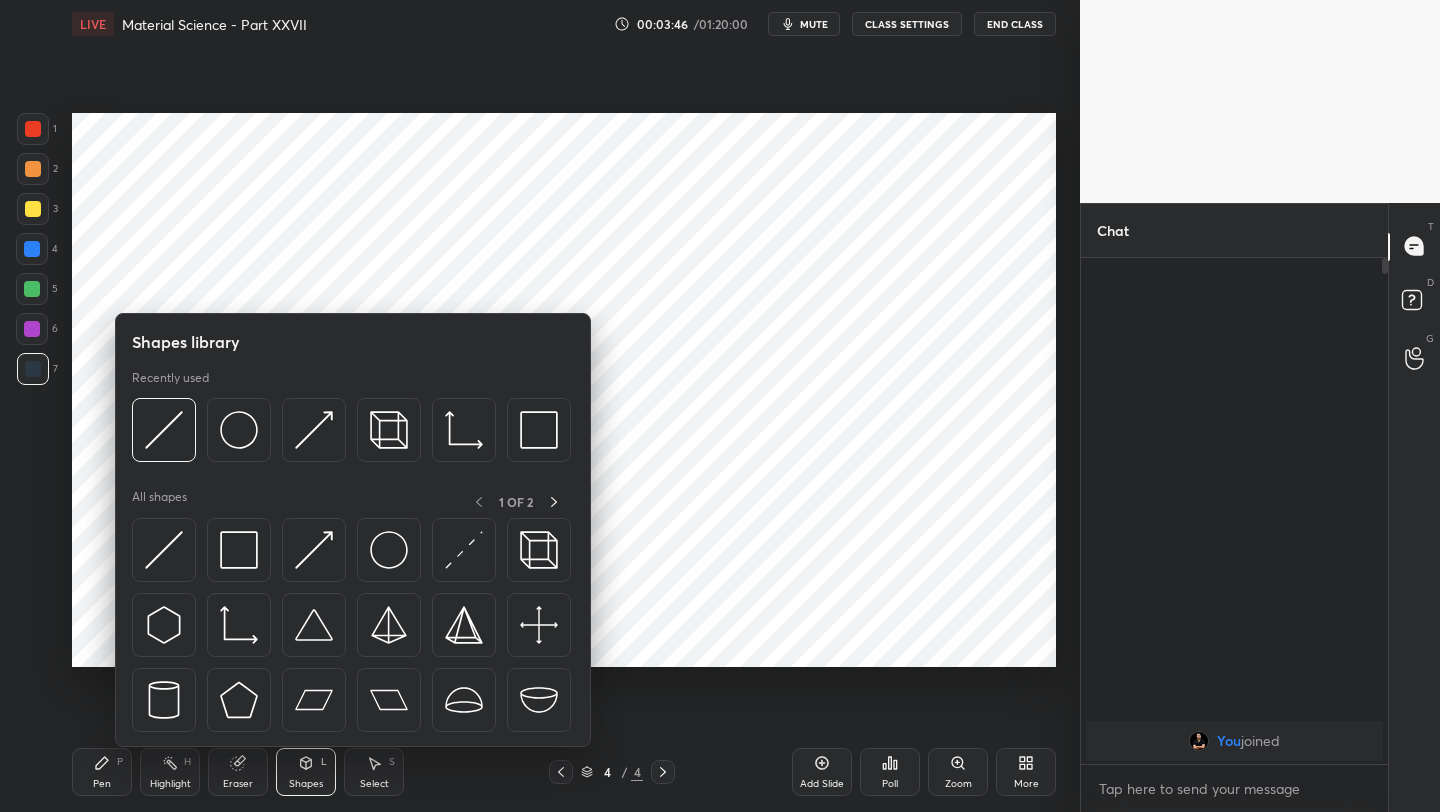 click on "Pen P" at bounding box center (102, 772) 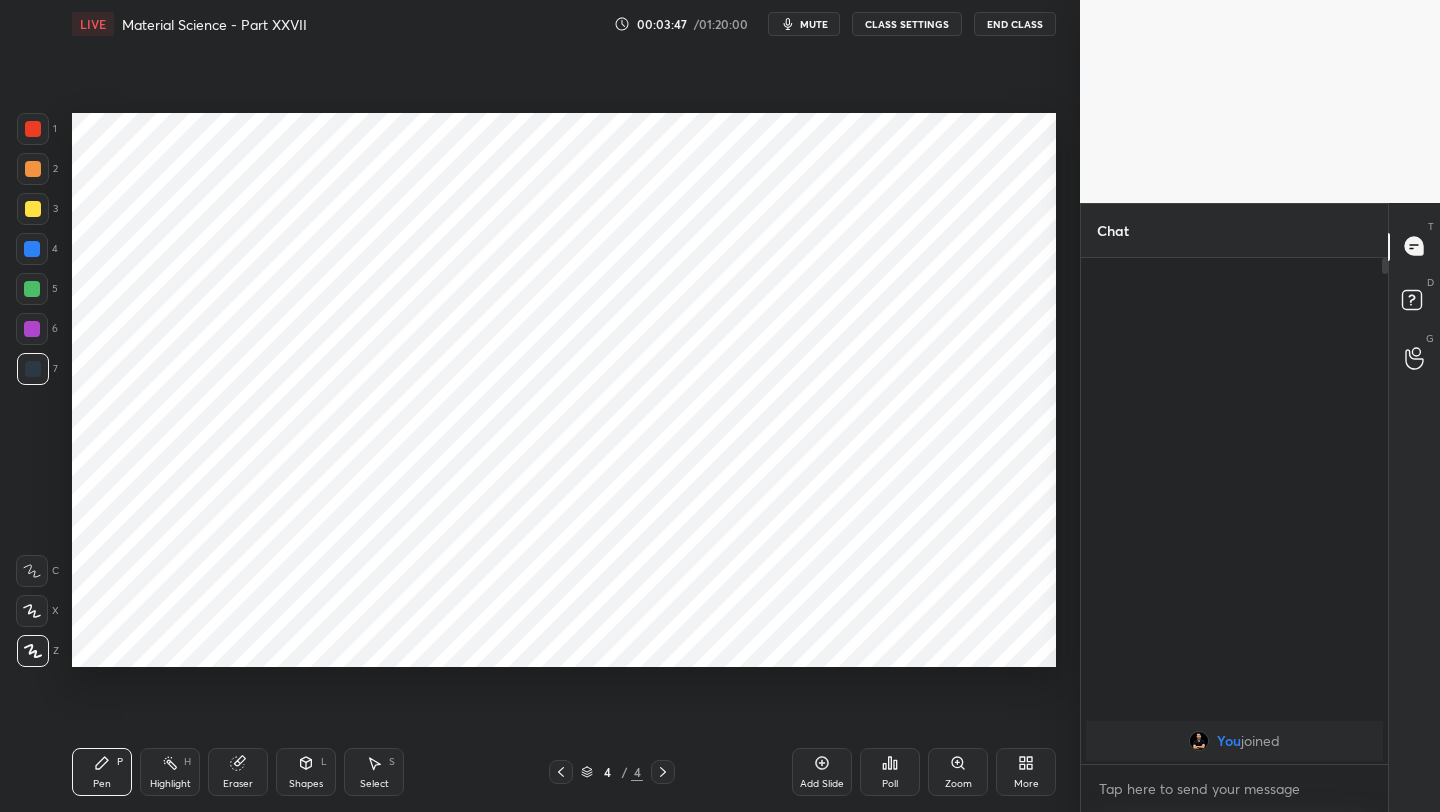 click at bounding box center [32, 329] 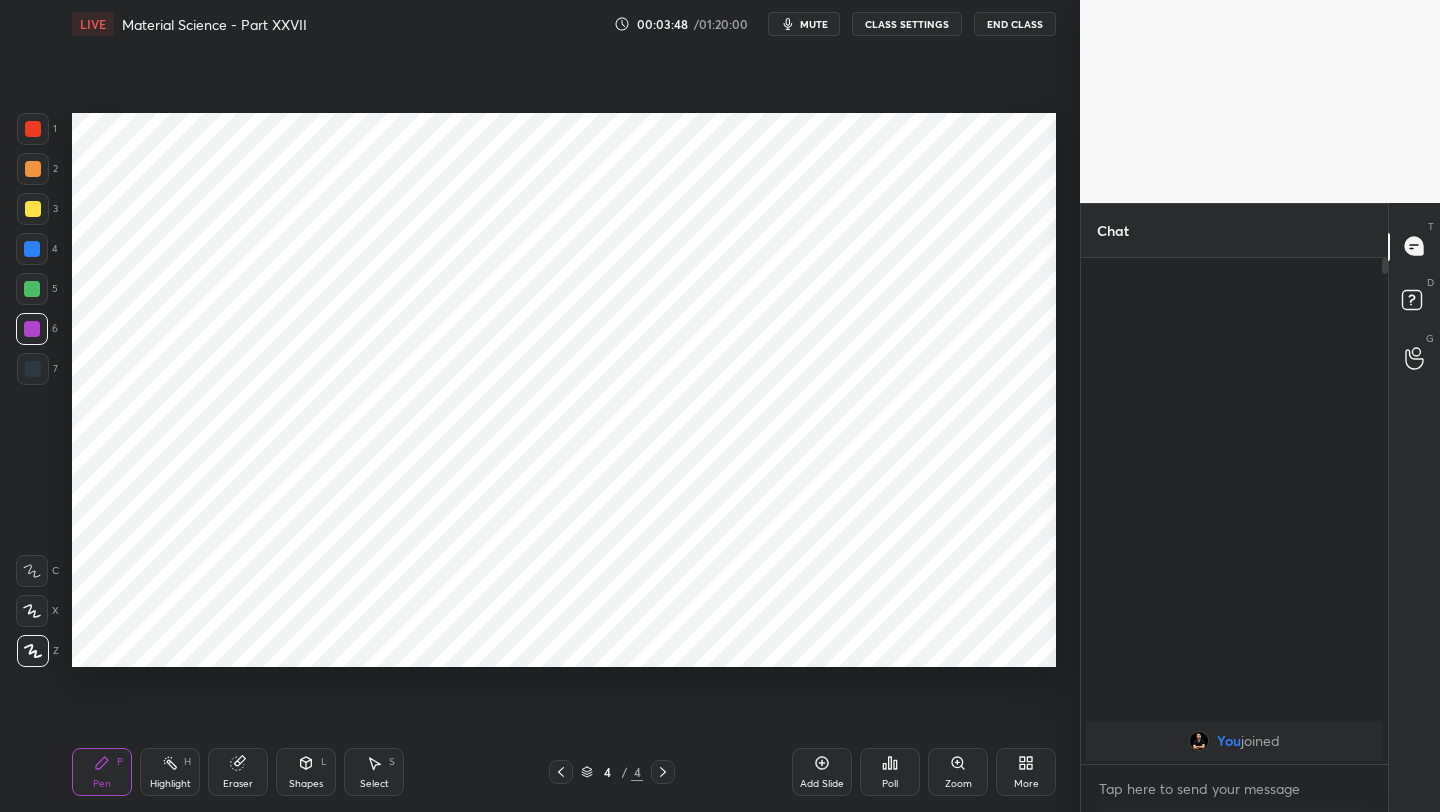 drag, startPoint x: 303, startPoint y: 774, endPoint x: 300, endPoint y: 756, distance: 18.248287 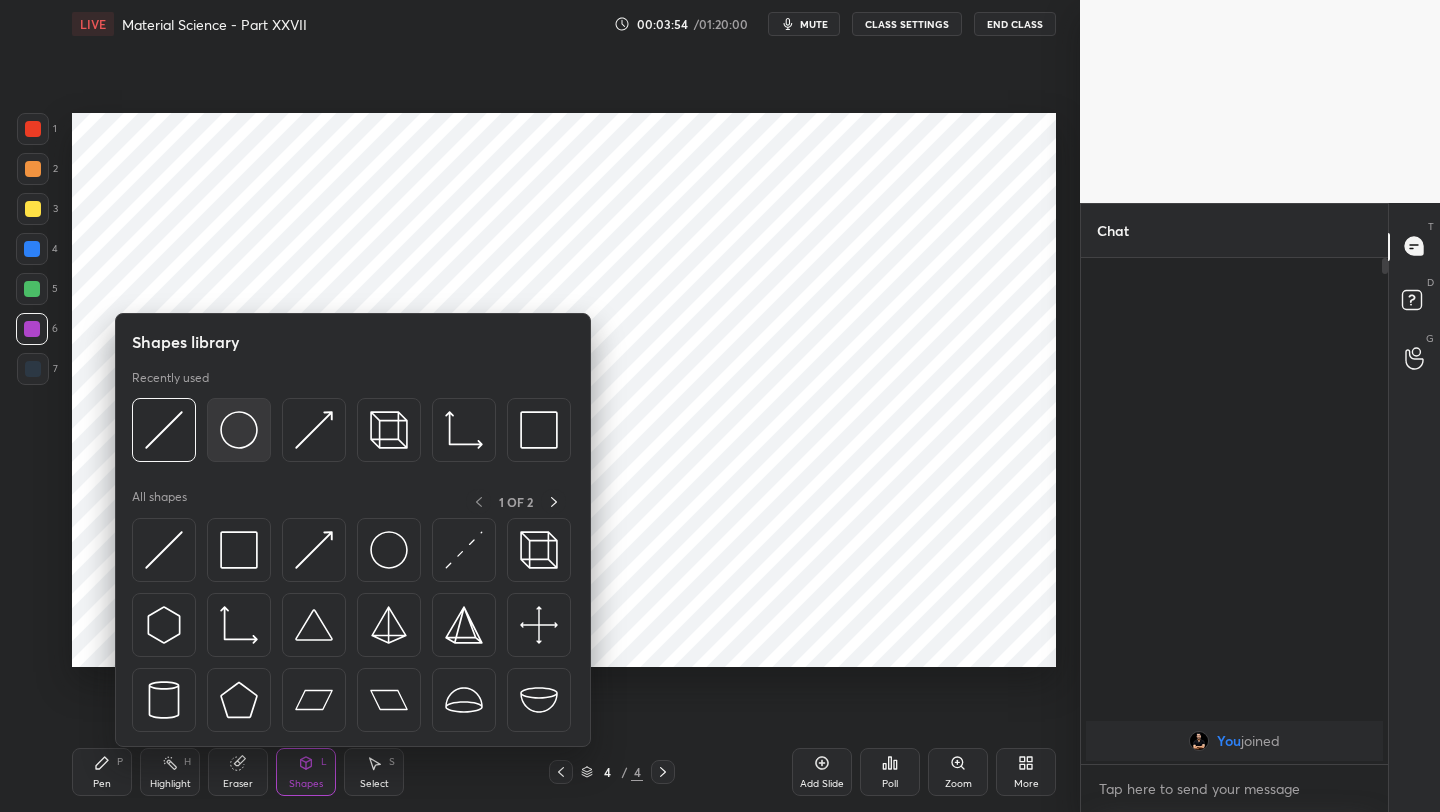 click at bounding box center (239, 430) 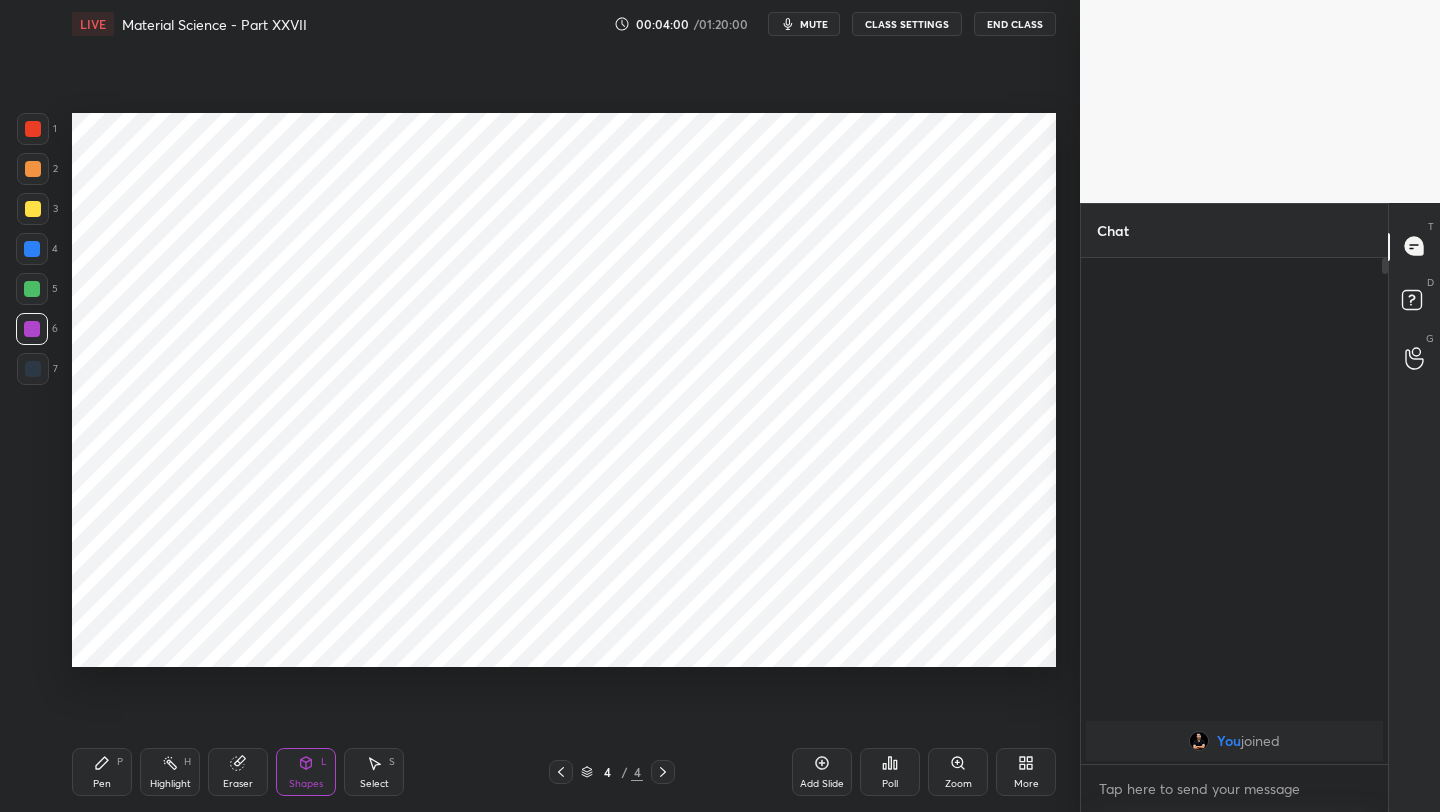 click 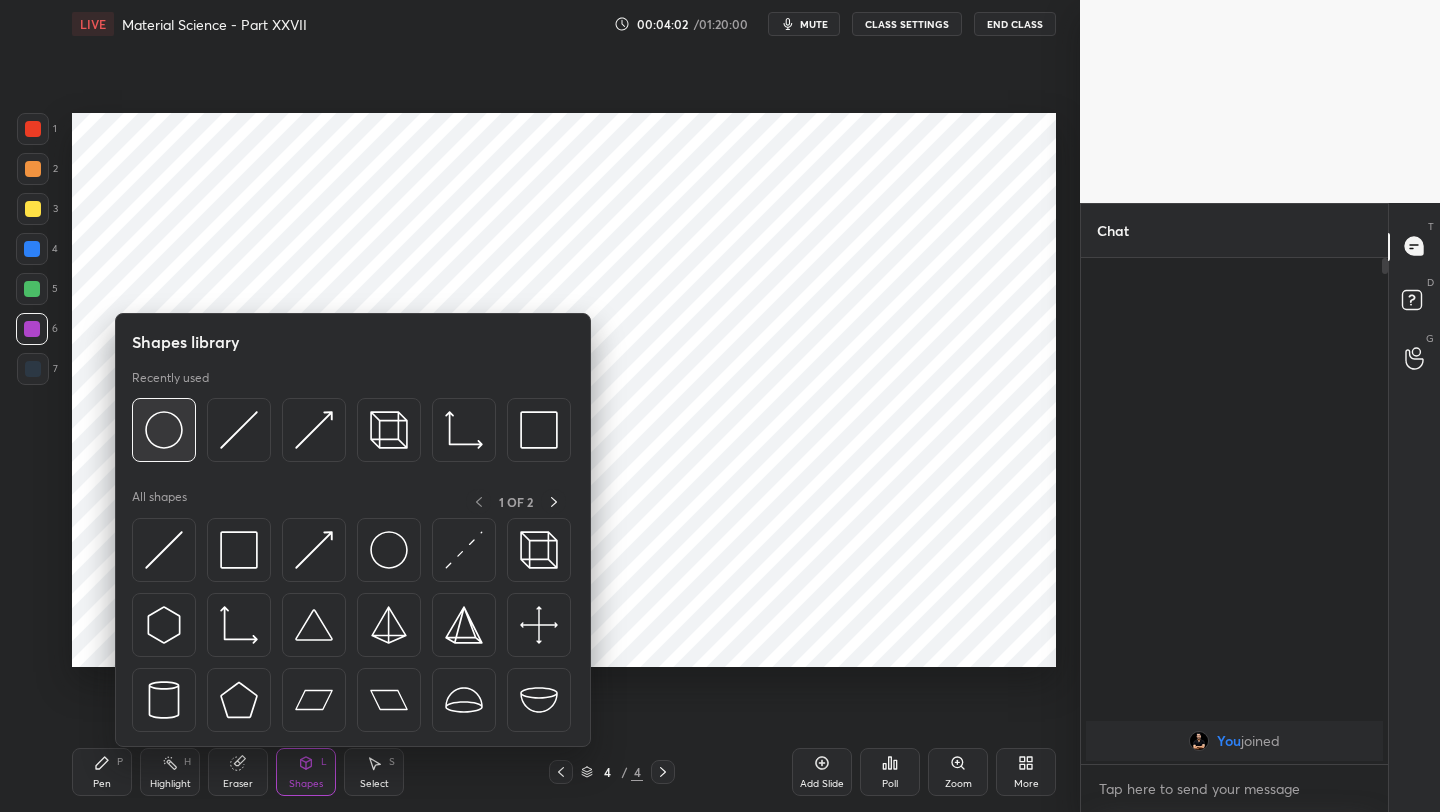 click at bounding box center (164, 430) 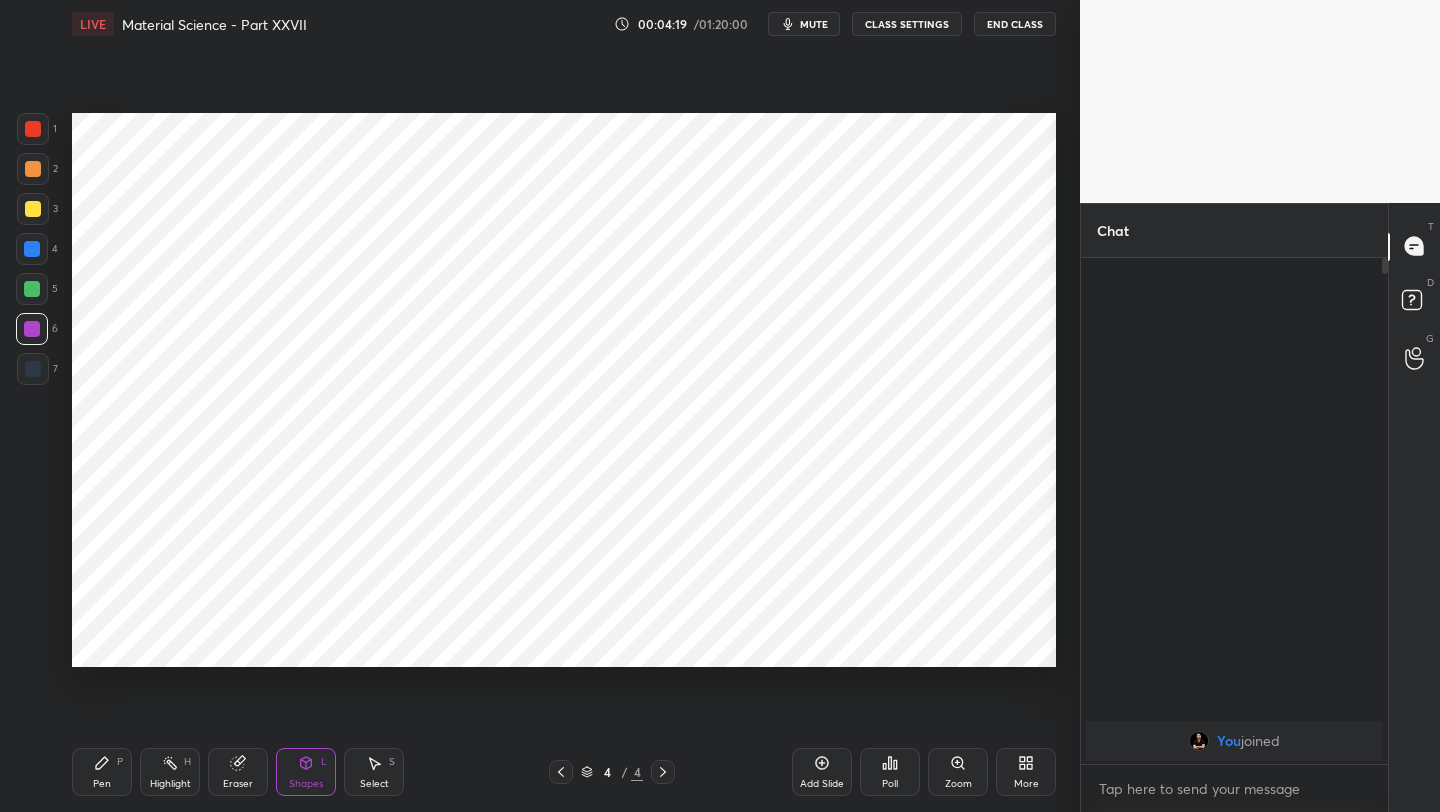 drag, startPoint x: 86, startPoint y: 777, endPoint x: 126, endPoint y: 675, distance: 109.56277 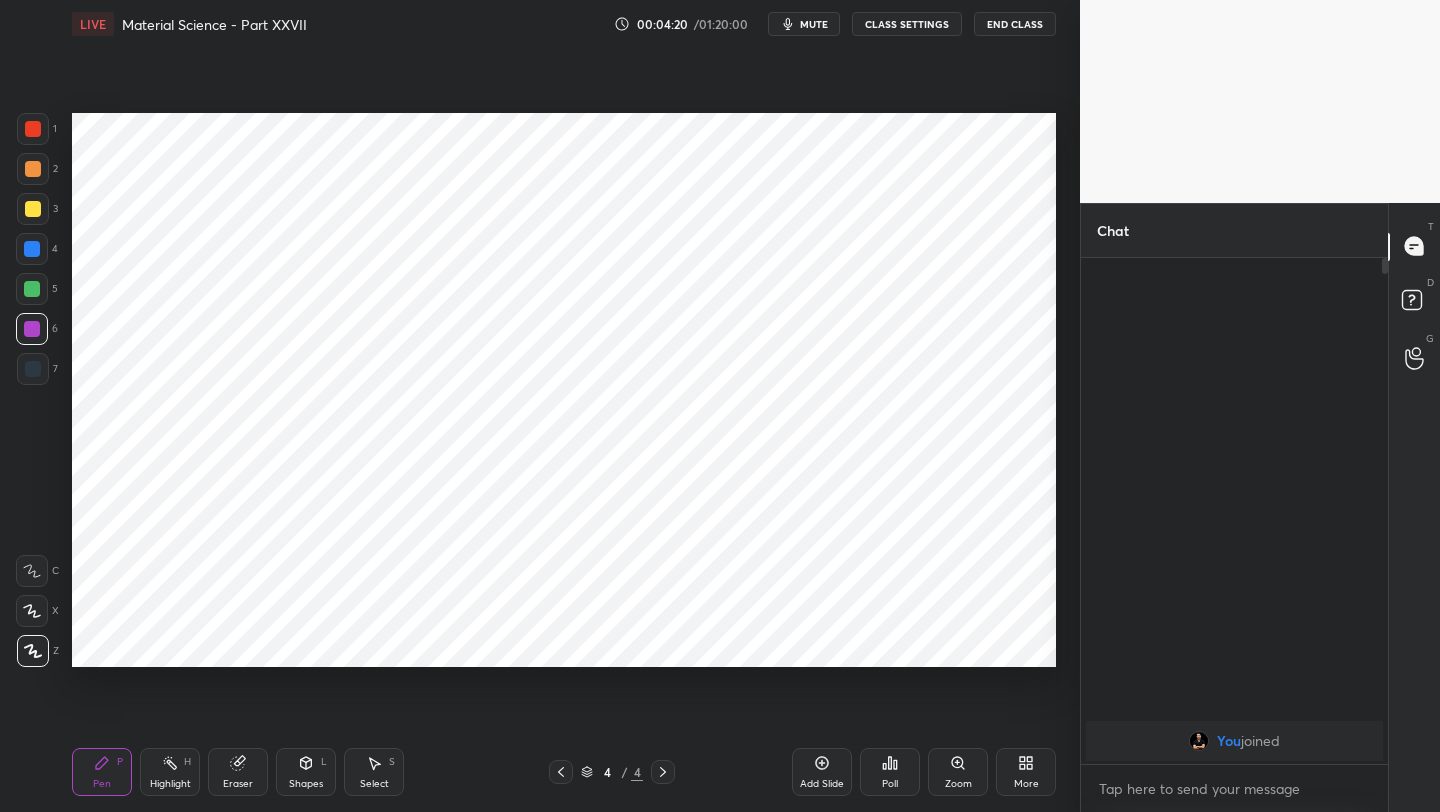 drag, startPoint x: 41, startPoint y: 331, endPoint x: 67, endPoint y: 342, distance: 28.231188 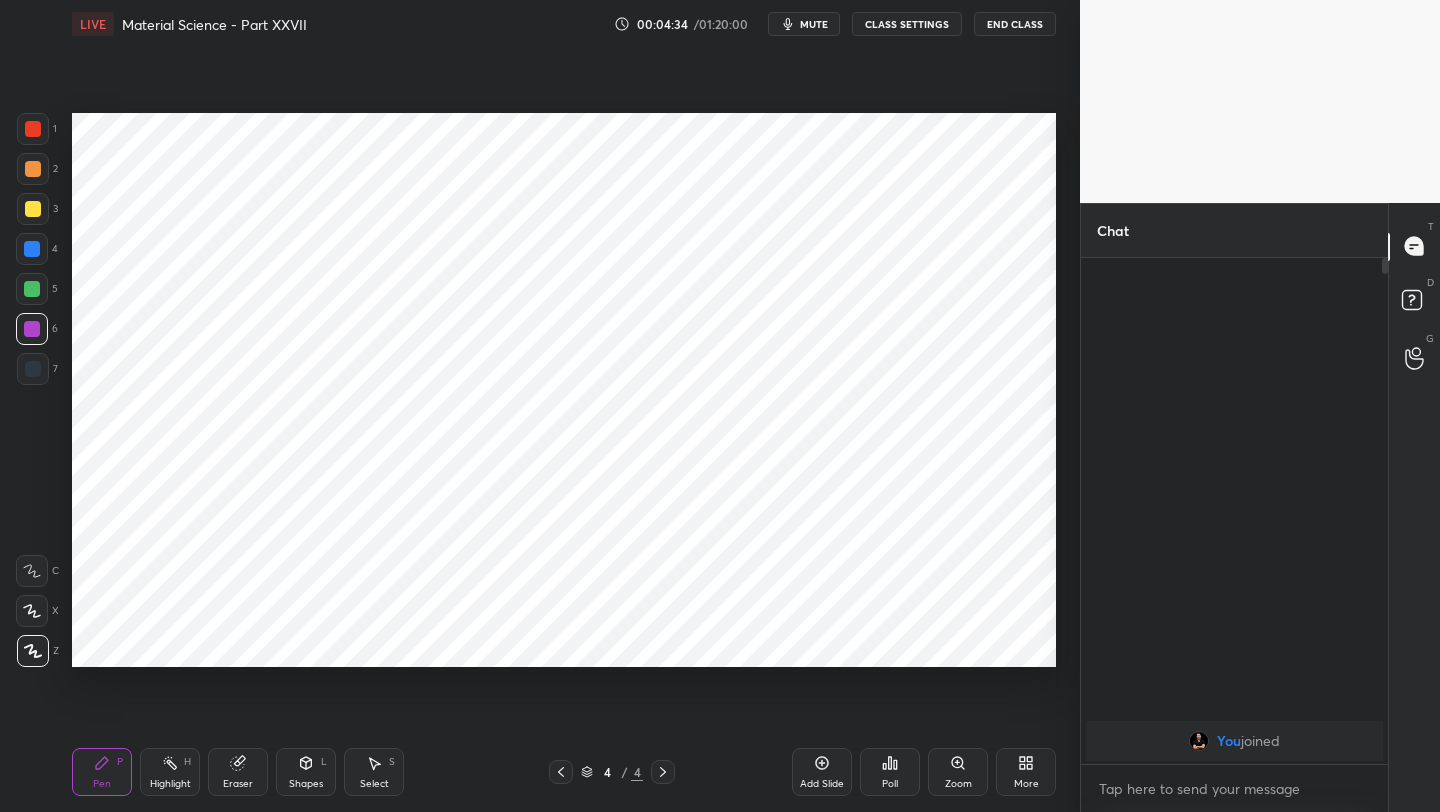 drag, startPoint x: 236, startPoint y: 769, endPoint x: 248, endPoint y: 732, distance: 38.8973 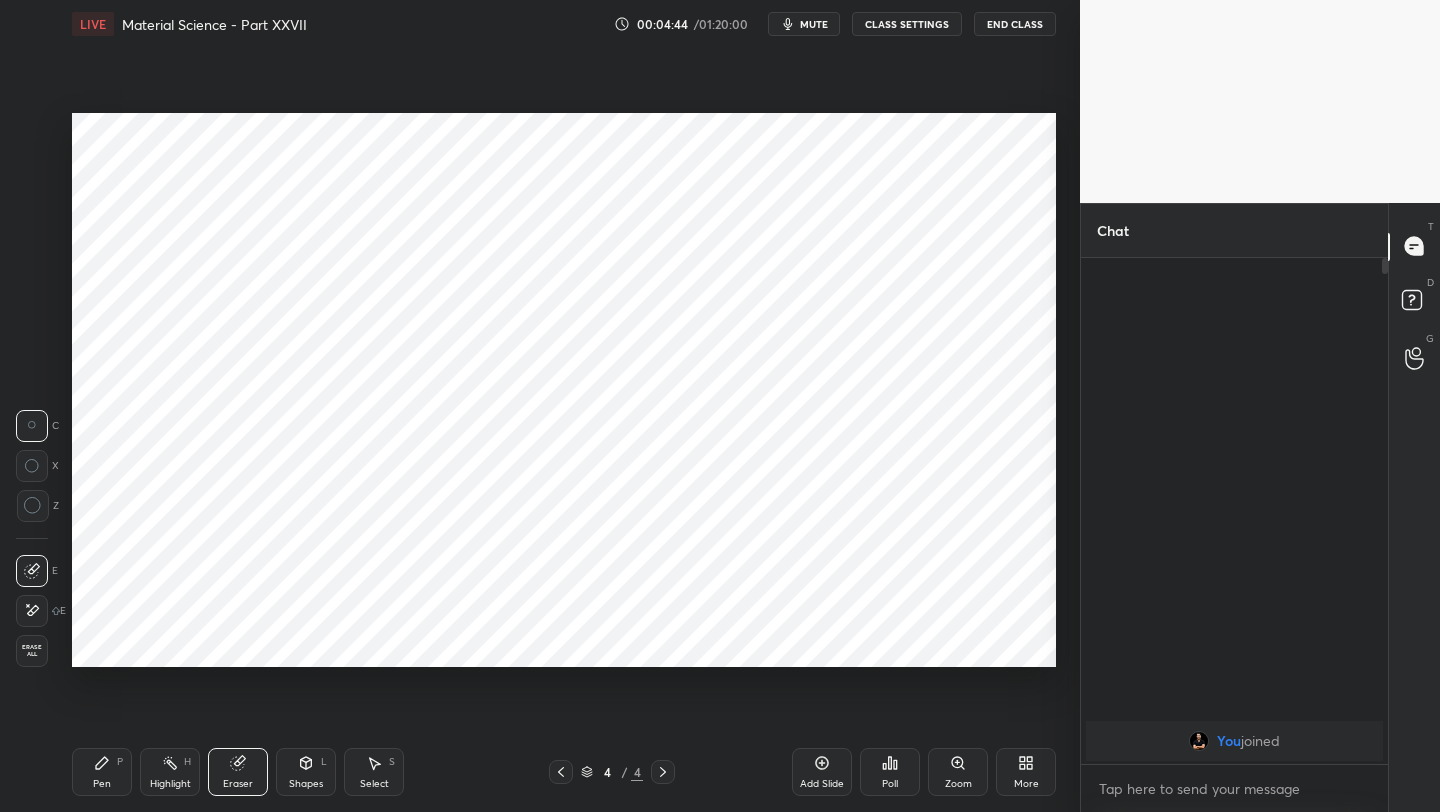click on "Pen P" at bounding box center (102, 772) 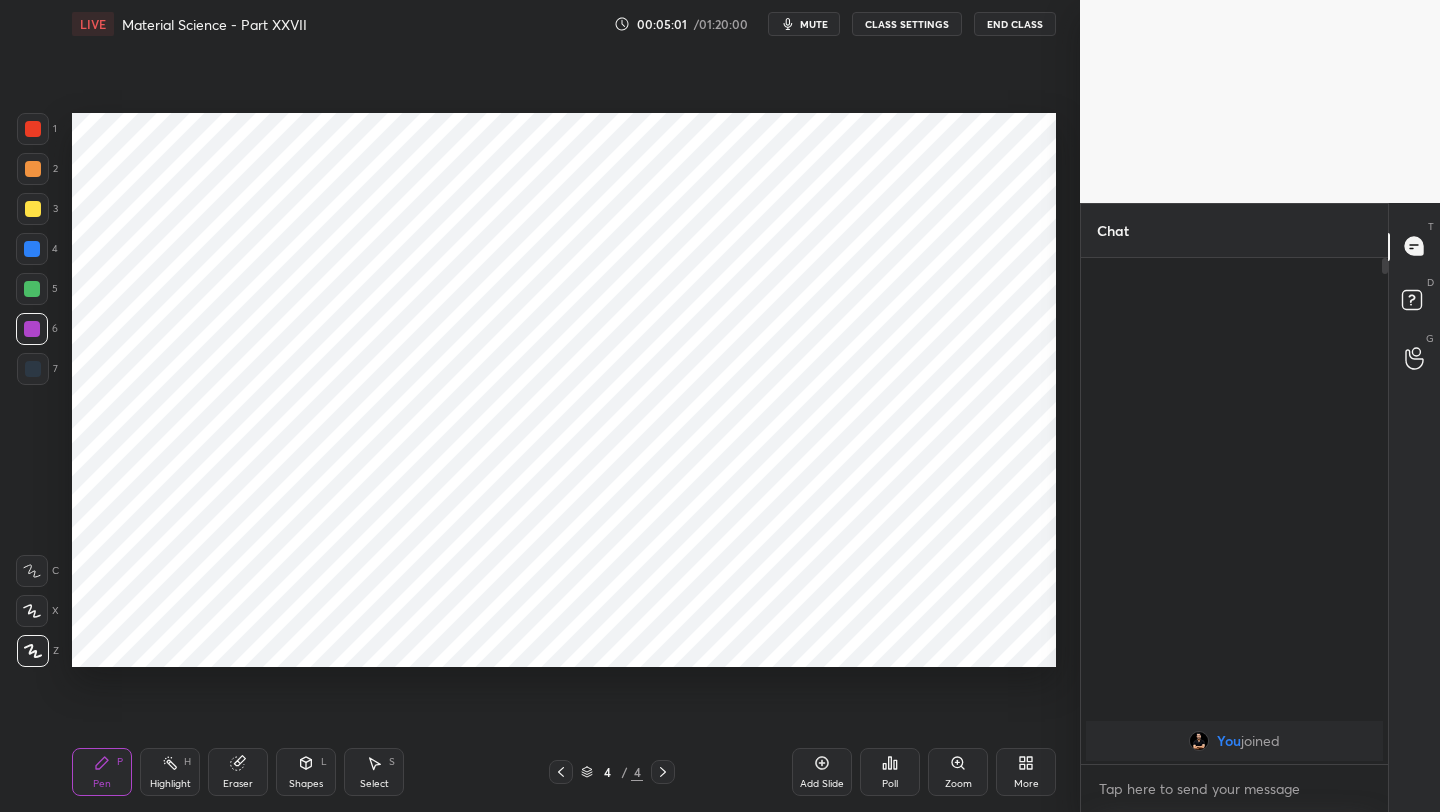 drag, startPoint x: 244, startPoint y: 772, endPoint x: 252, endPoint y: 712, distance: 60.530983 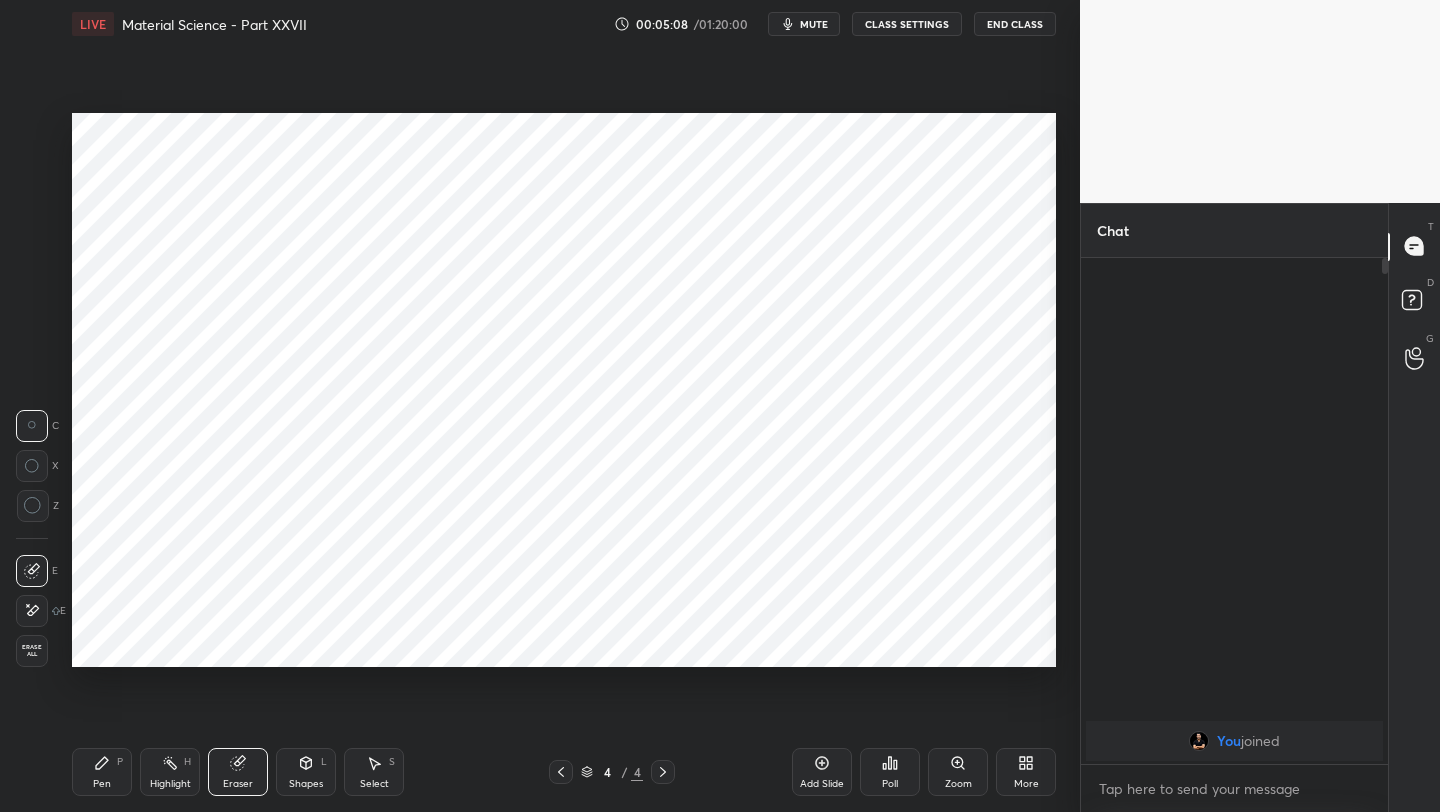 click on "Pen" at bounding box center (102, 784) 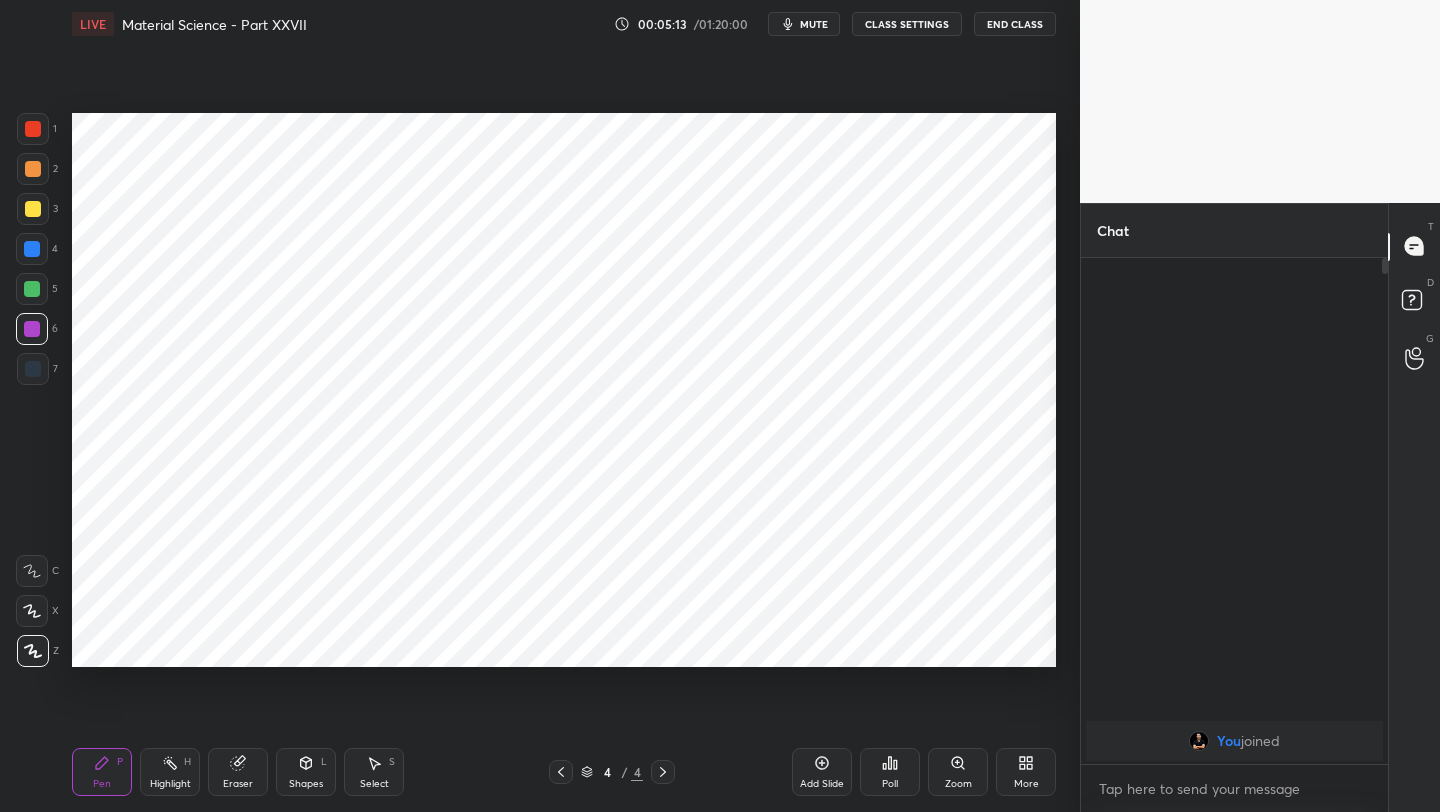 click on "Eraser" at bounding box center (238, 772) 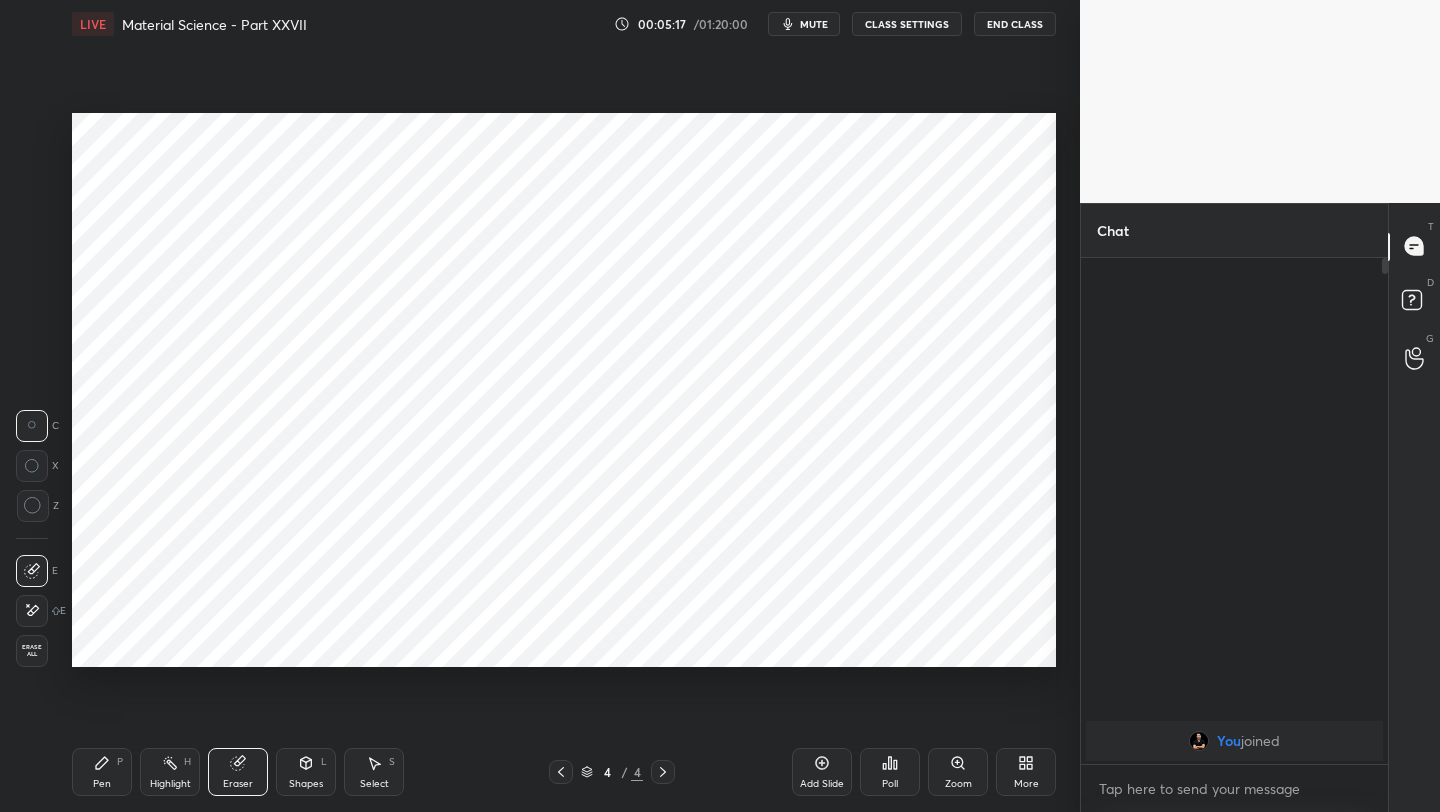 click on "Eraser" at bounding box center (238, 772) 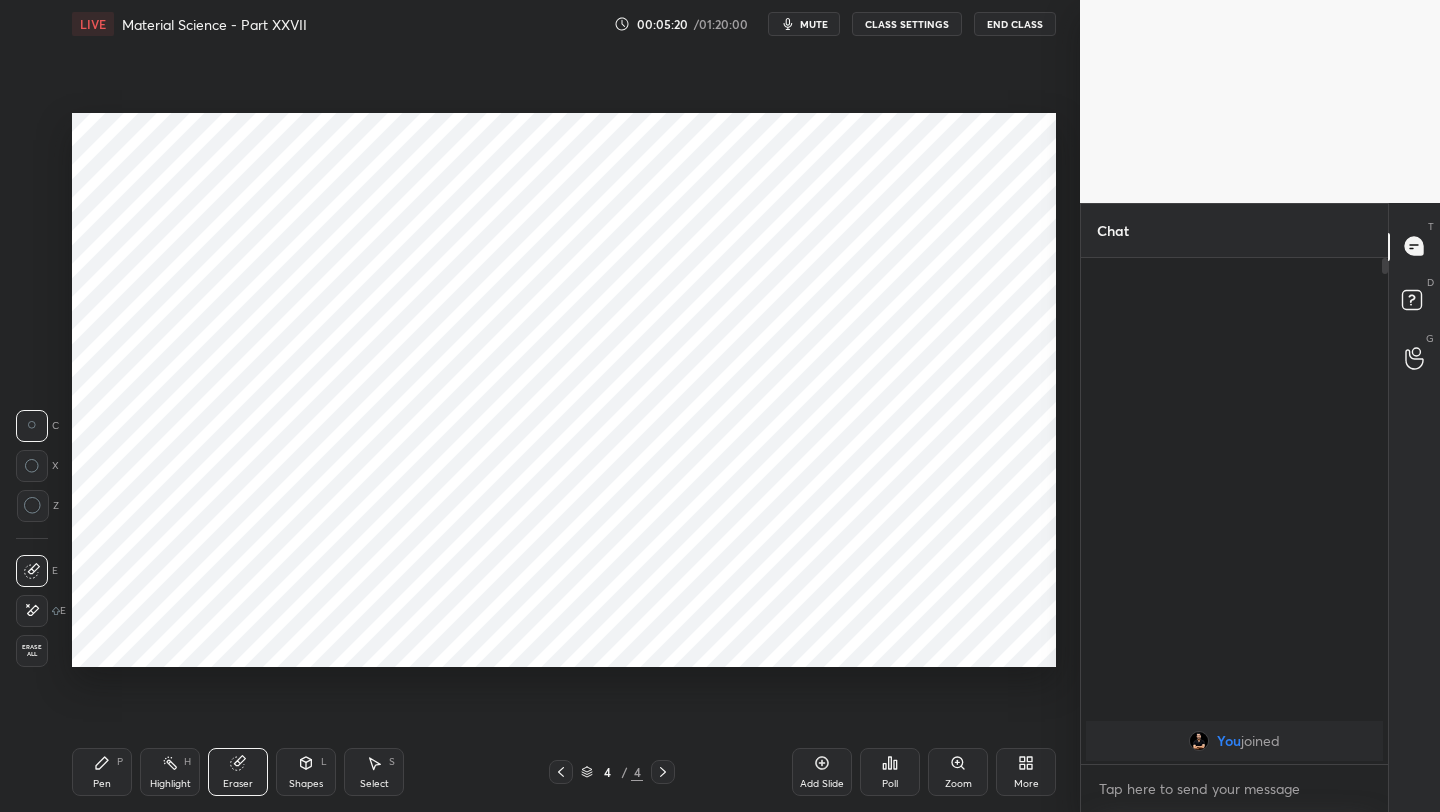 drag, startPoint x: 102, startPoint y: 768, endPoint x: 135, endPoint y: 677, distance: 96.79876 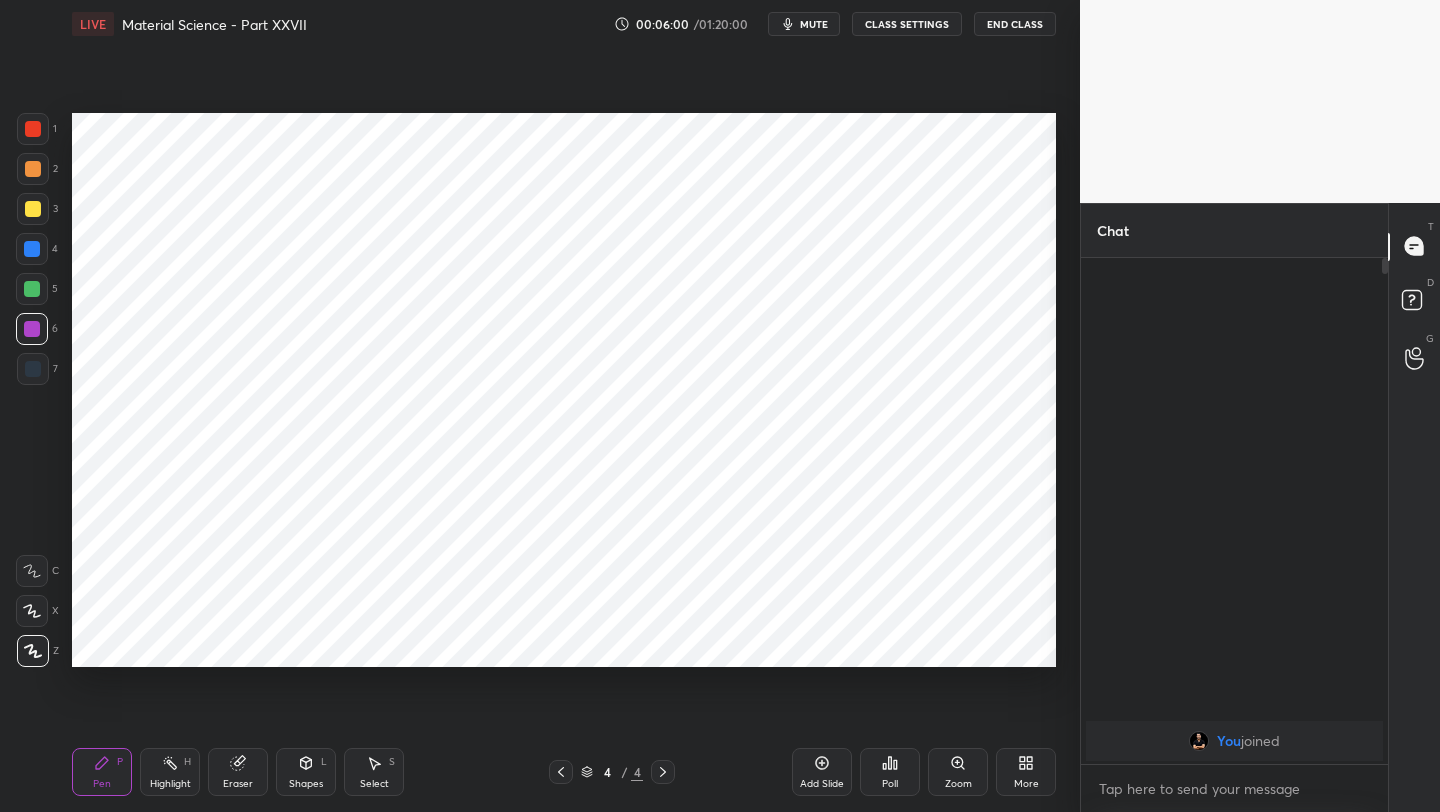 drag, startPoint x: 90, startPoint y: 776, endPoint x: 93, endPoint y: 766, distance: 10.440307 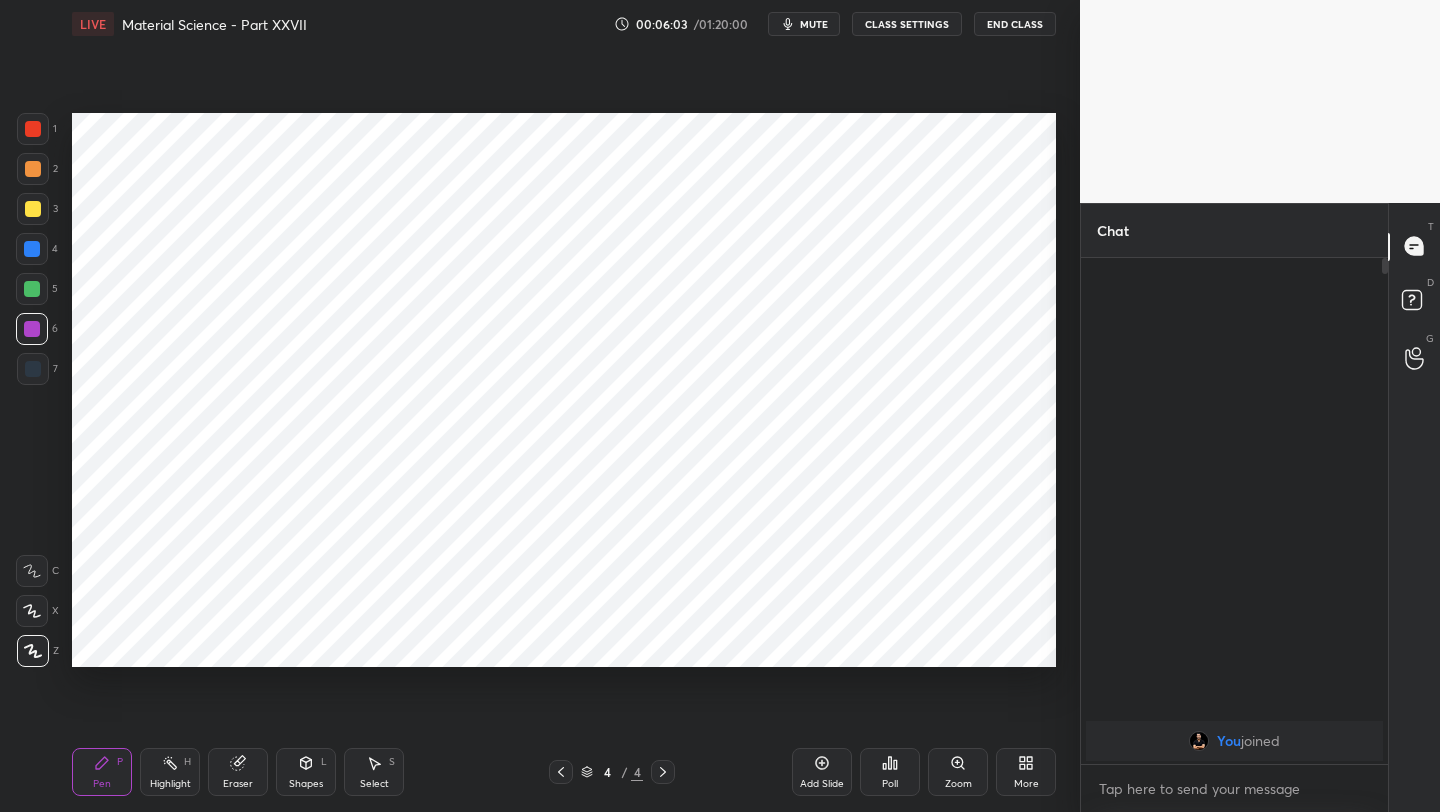 click at bounding box center [33, 369] 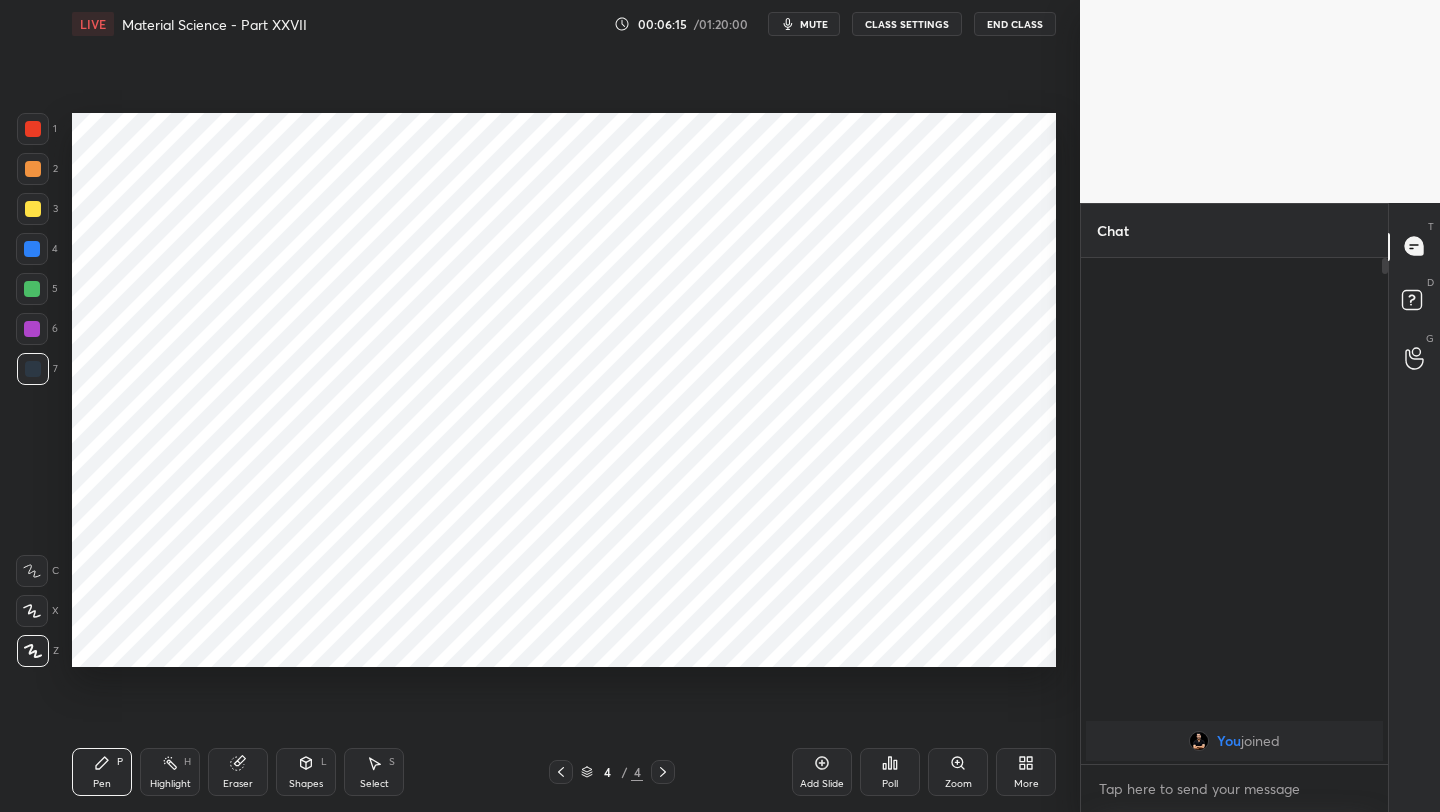 drag, startPoint x: 38, startPoint y: 137, endPoint x: 33, endPoint y: 159, distance: 22.561028 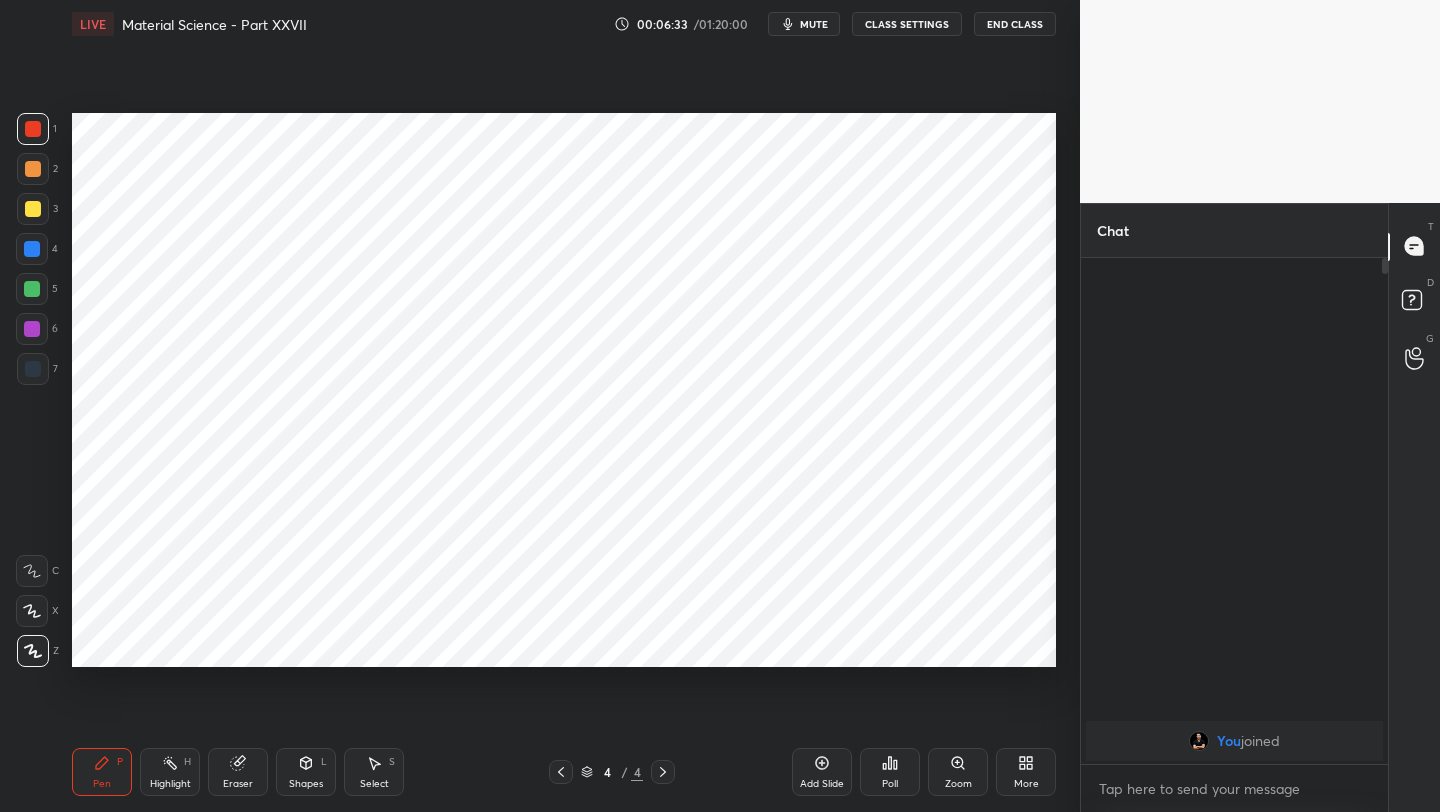 click at bounding box center (33, 369) 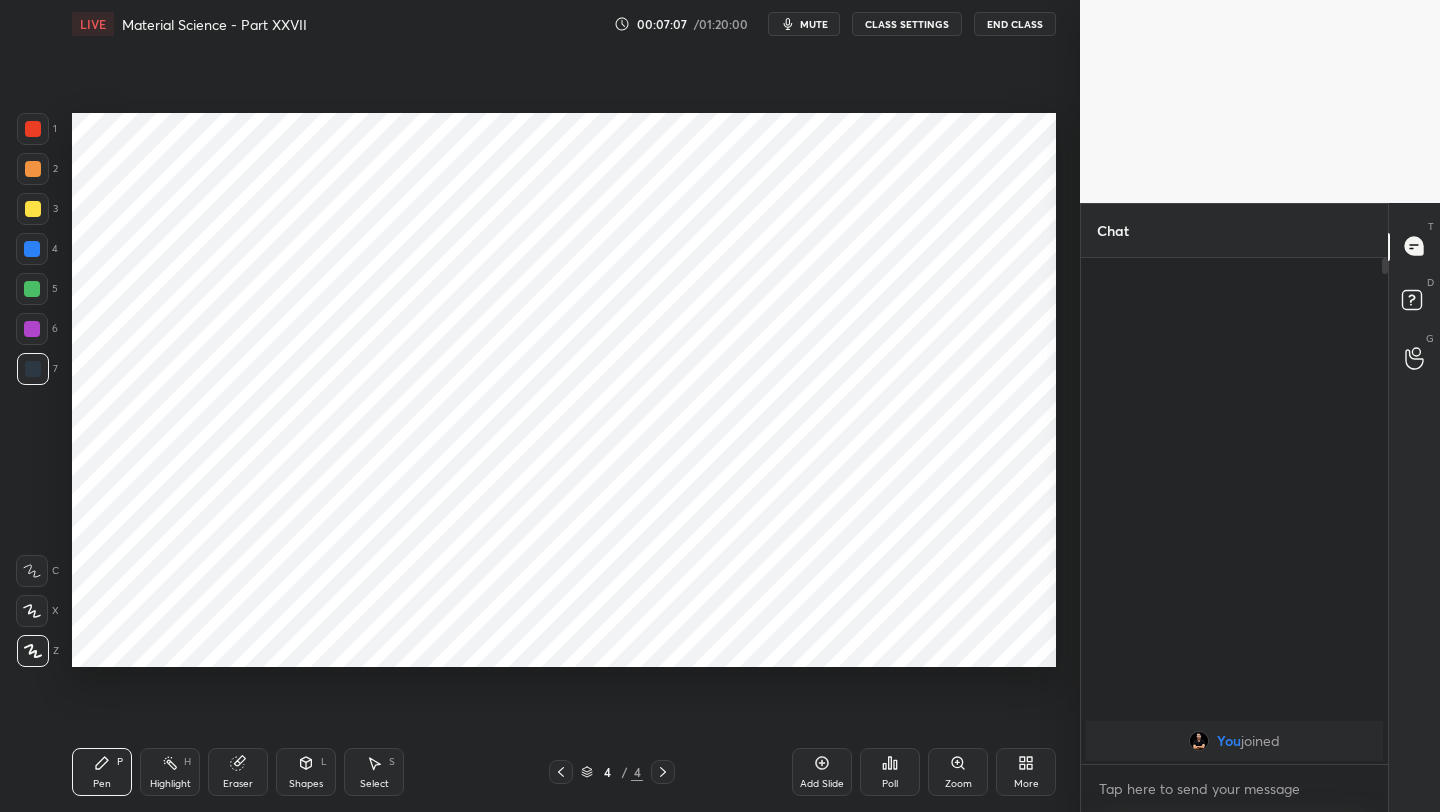 click on "Add Slide" at bounding box center (822, 772) 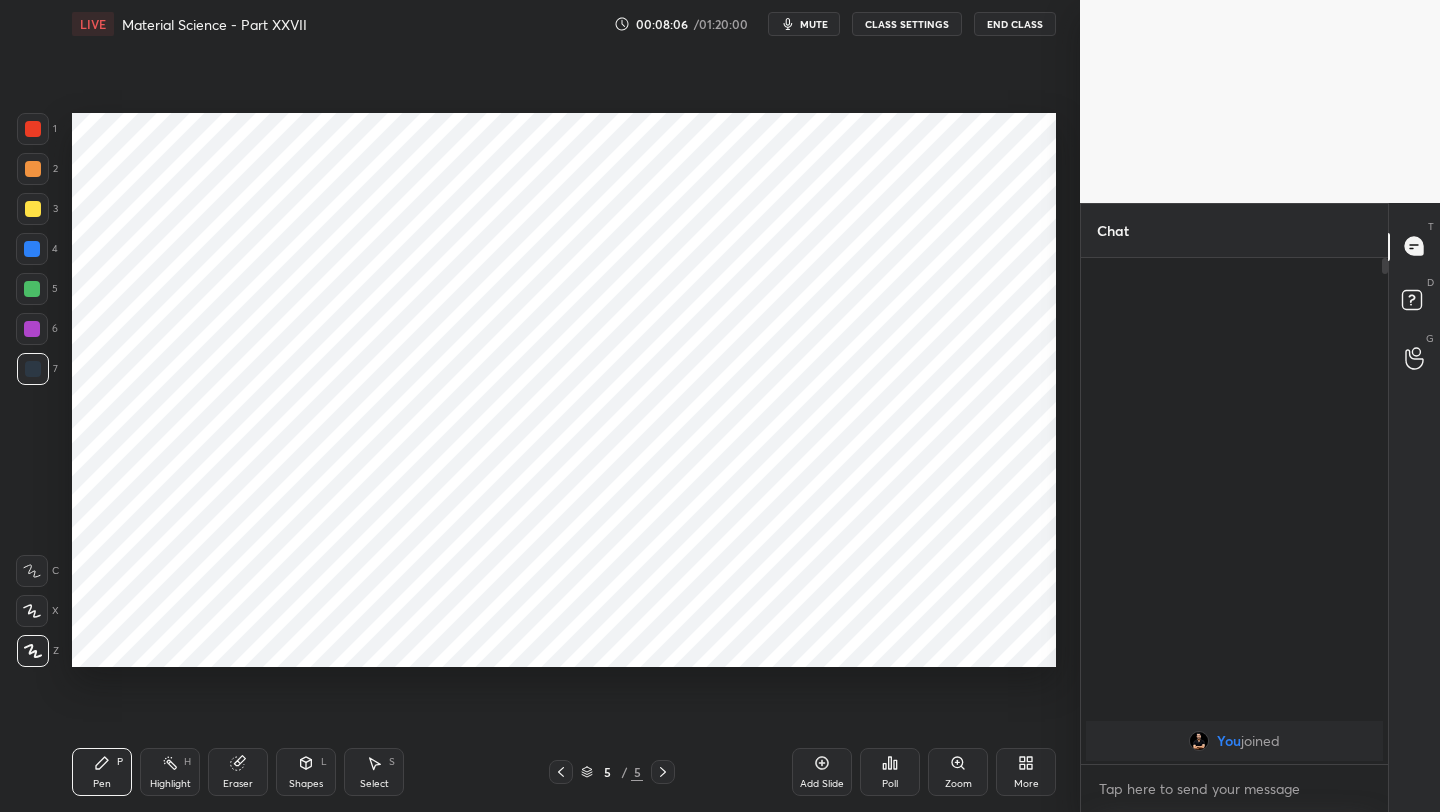 click at bounding box center [32, 329] 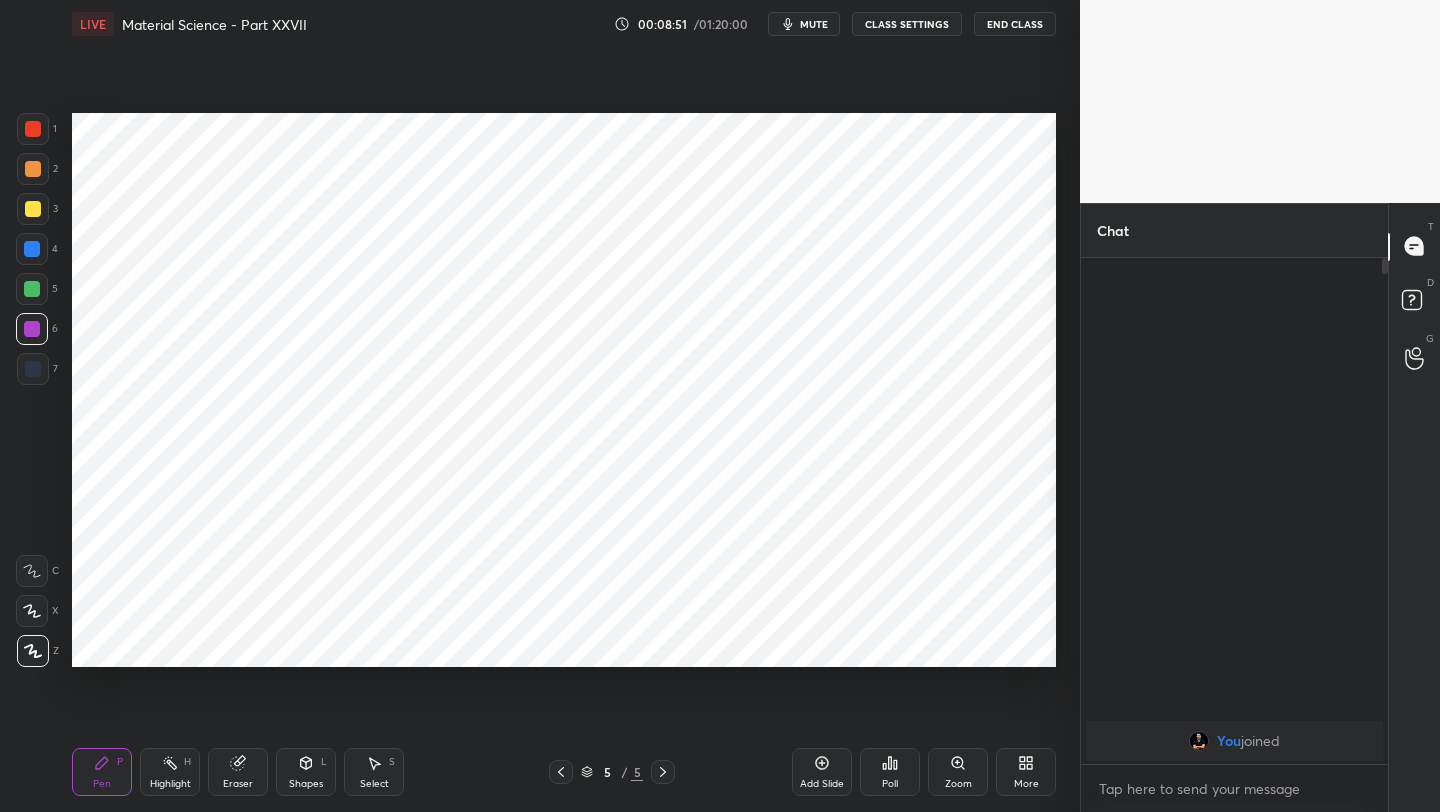 drag, startPoint x: 316, startPoint y: 760, endPoint x: 302, endPoint y: 750, distance: 17.20465 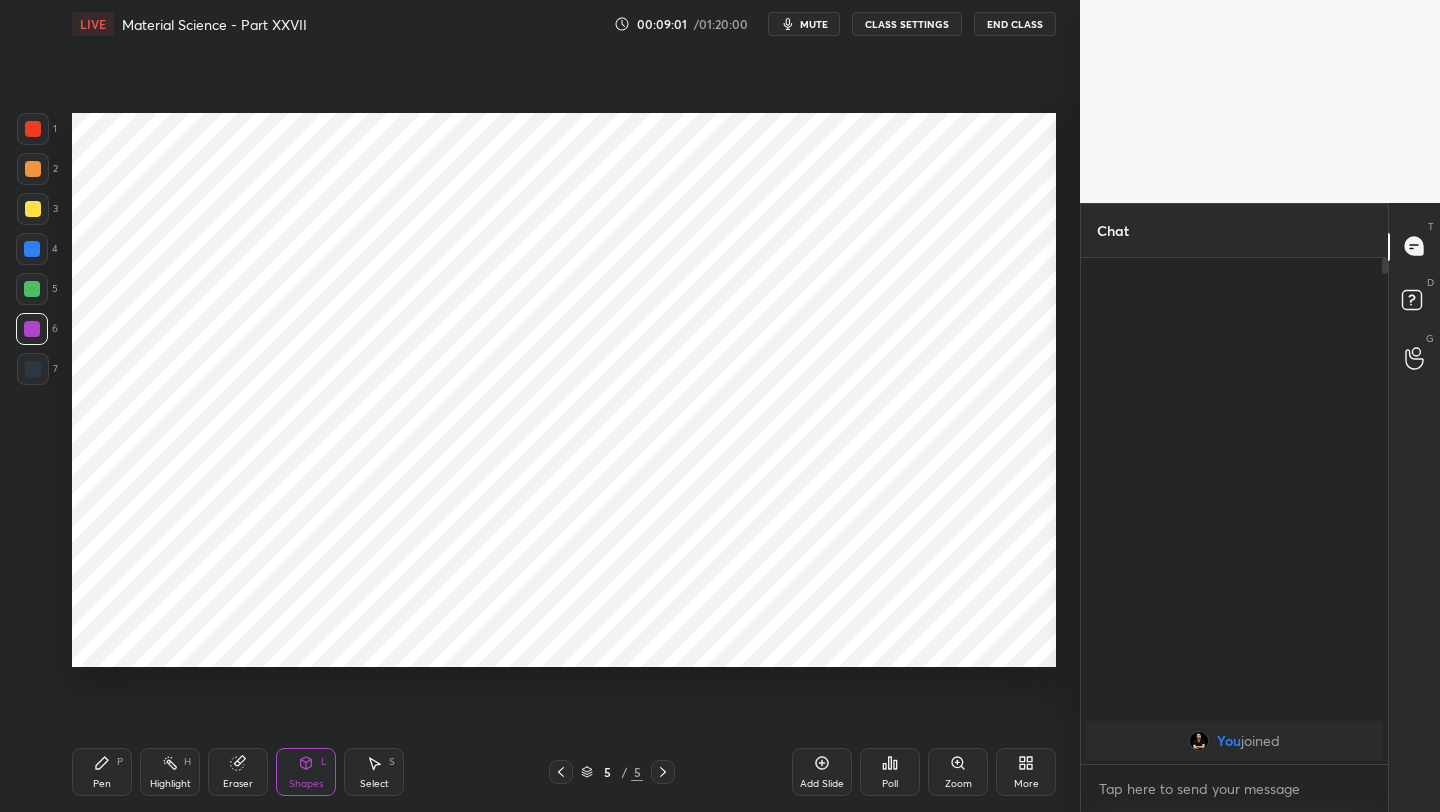 click 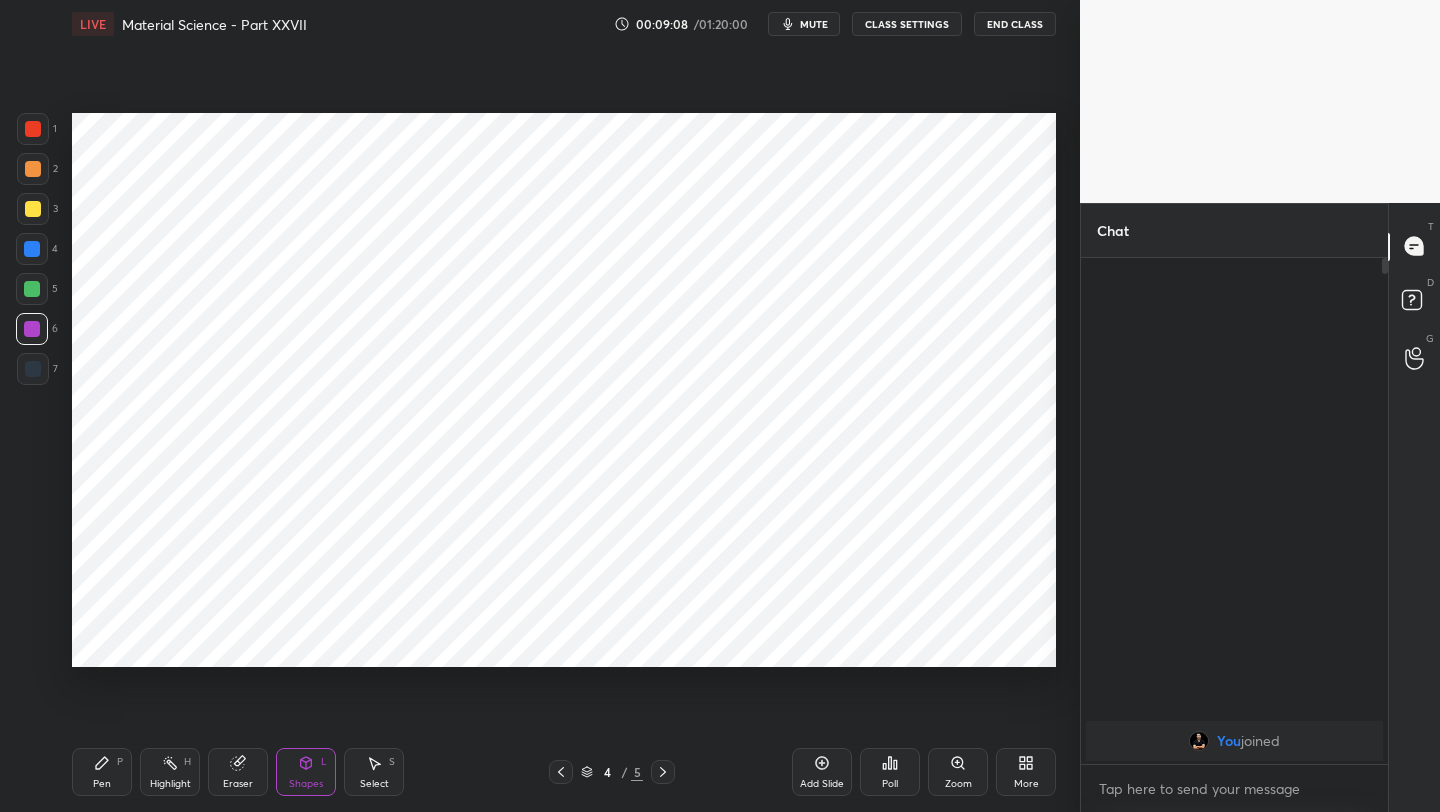 click 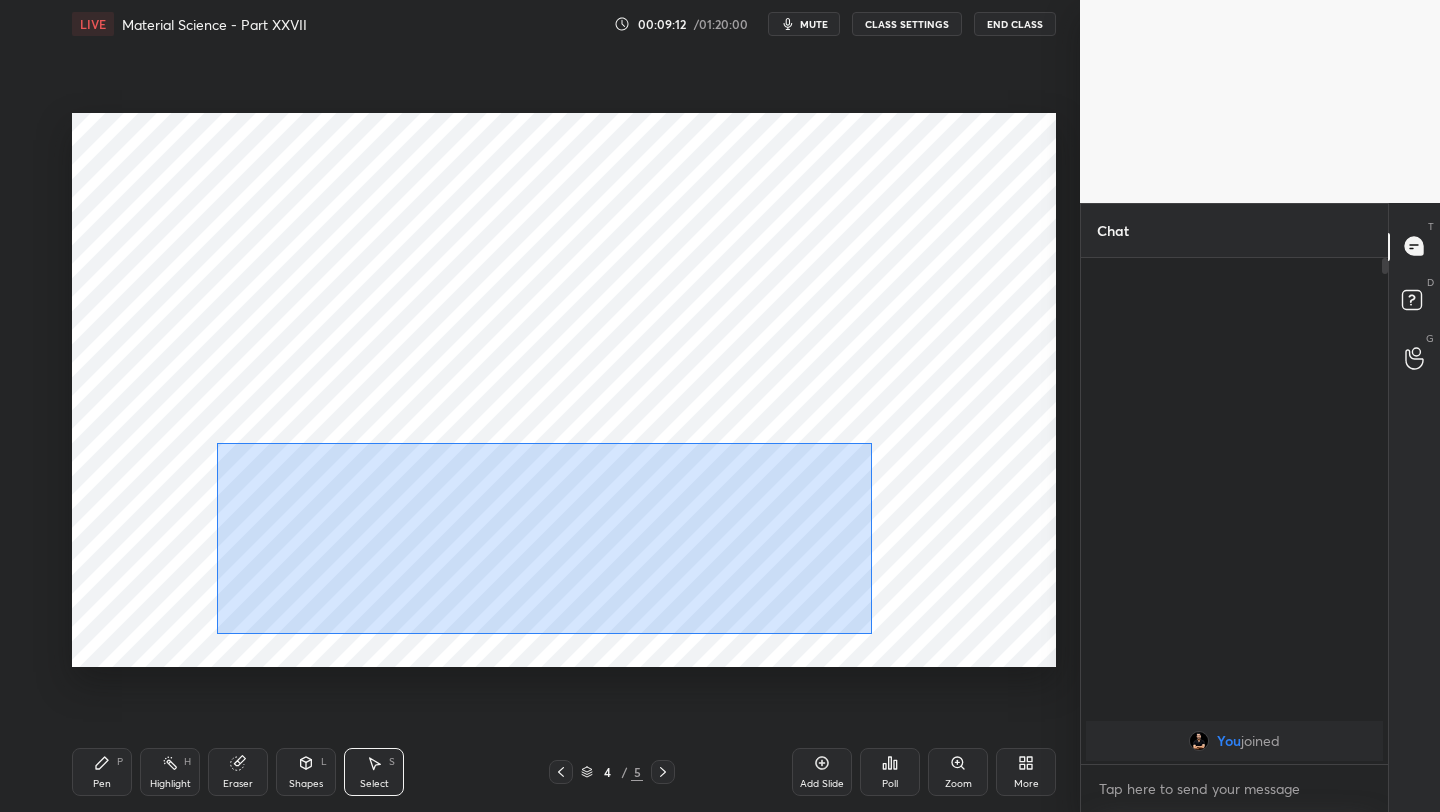 drag, startPoint x: 217, startPoint y: 437, endPoint x: 873, endPoint y: 632, distance: 684.3691 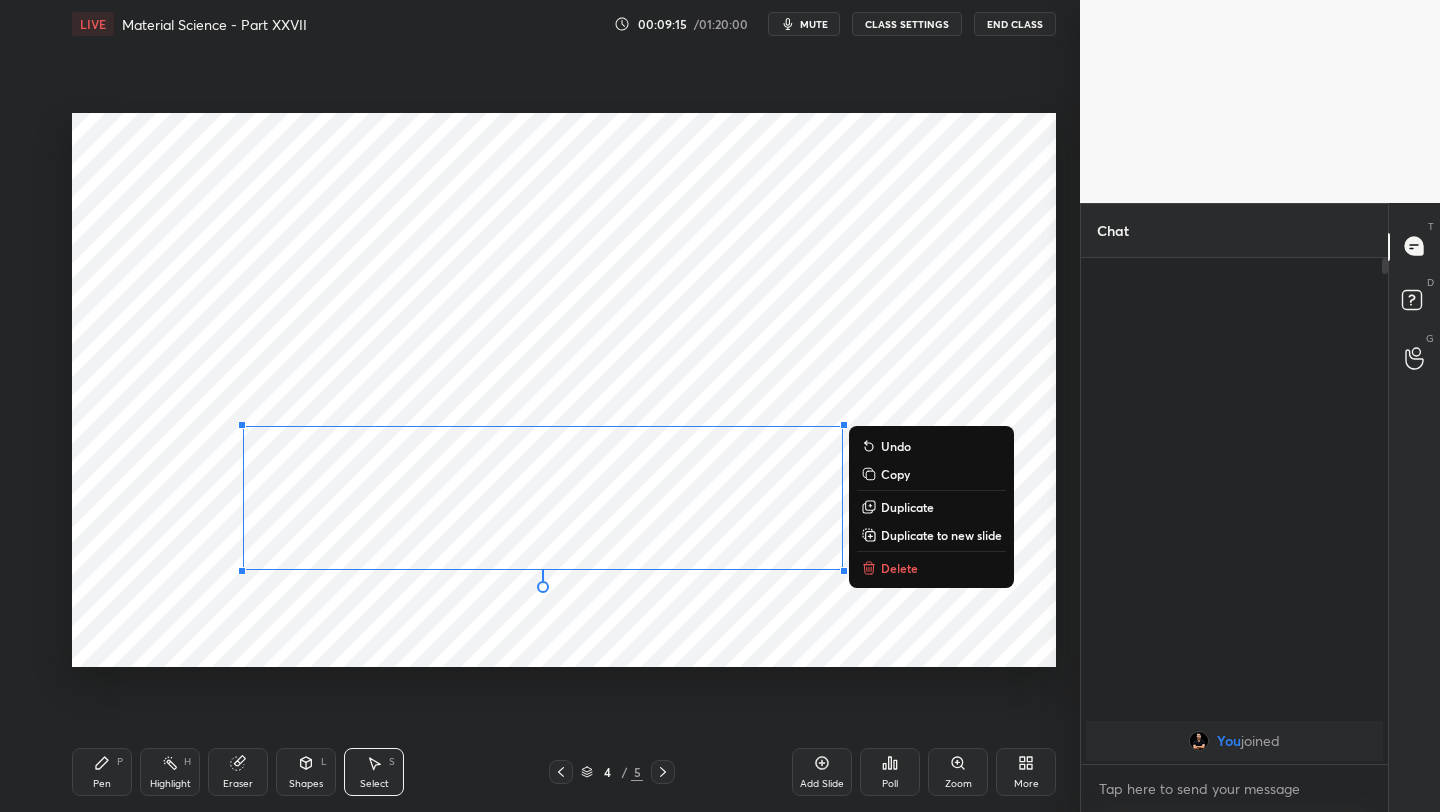 click on "Copy" at bounding box center (895, 474) 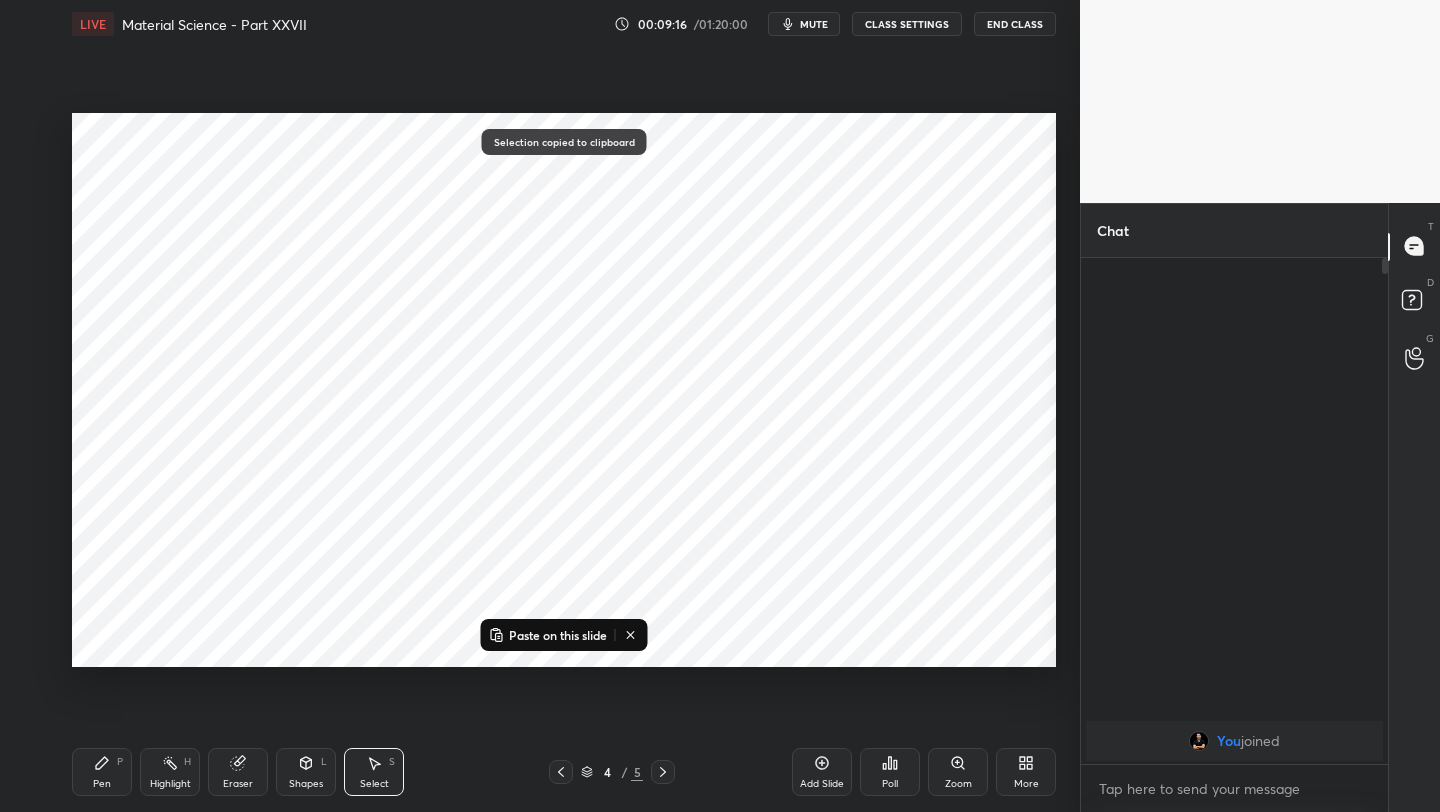 click 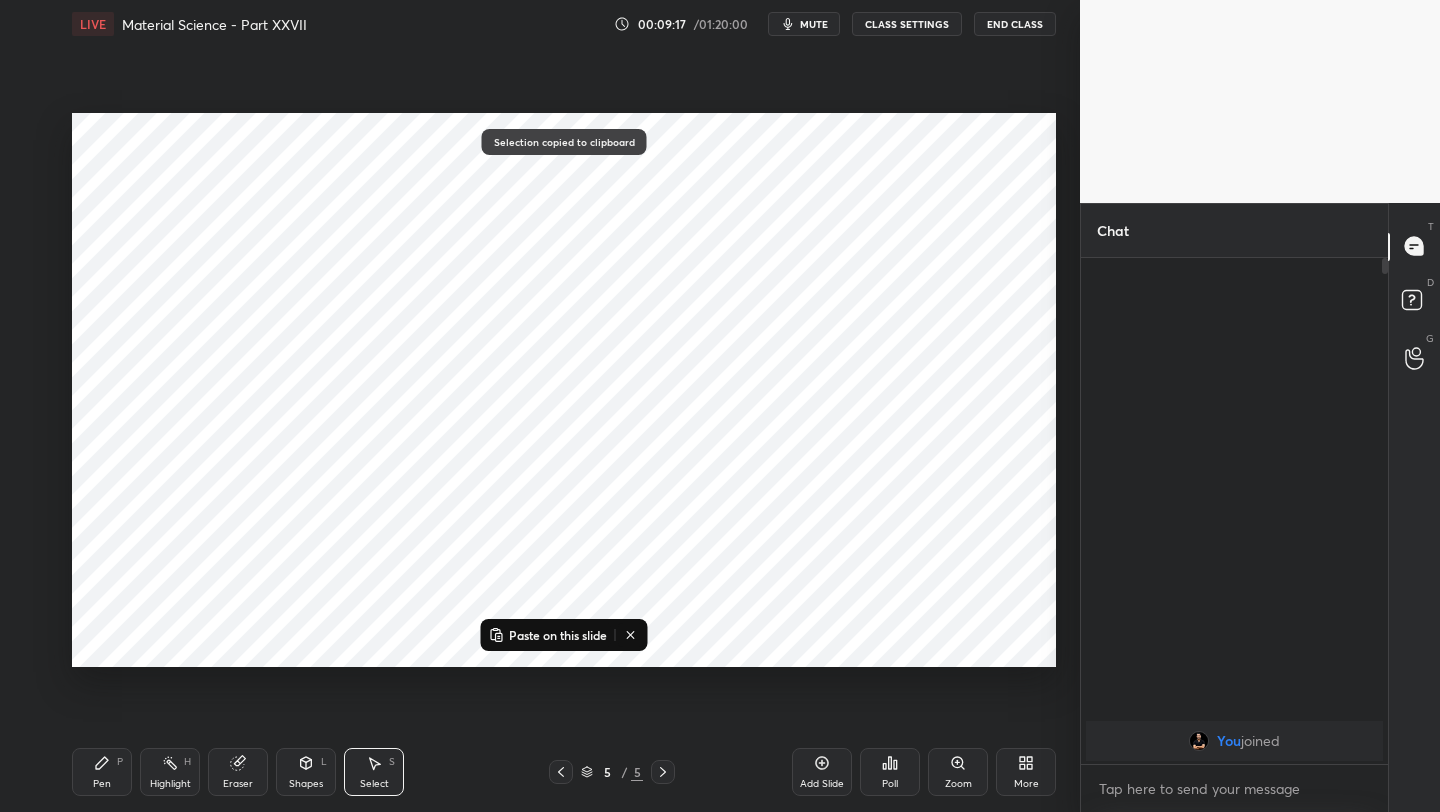 click 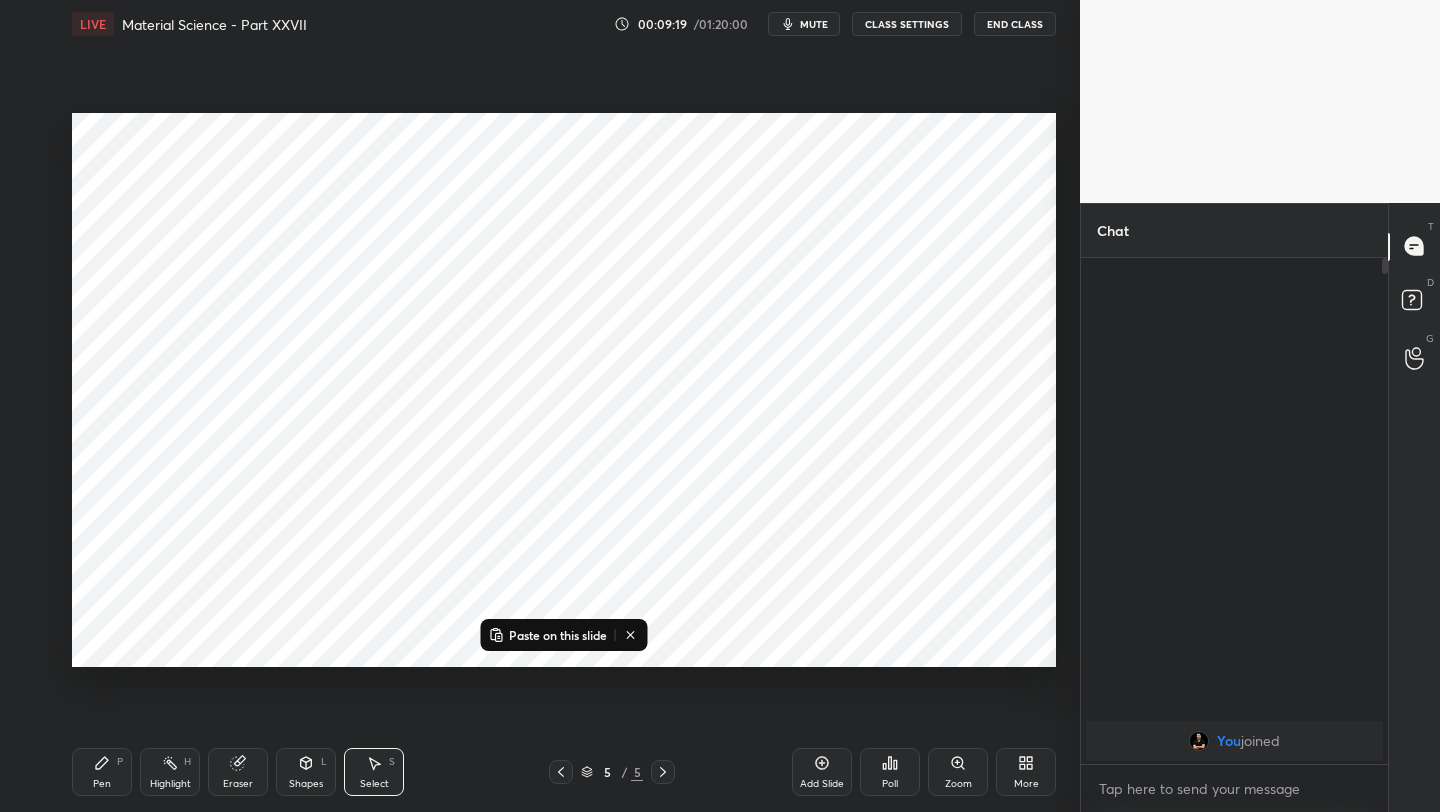 click 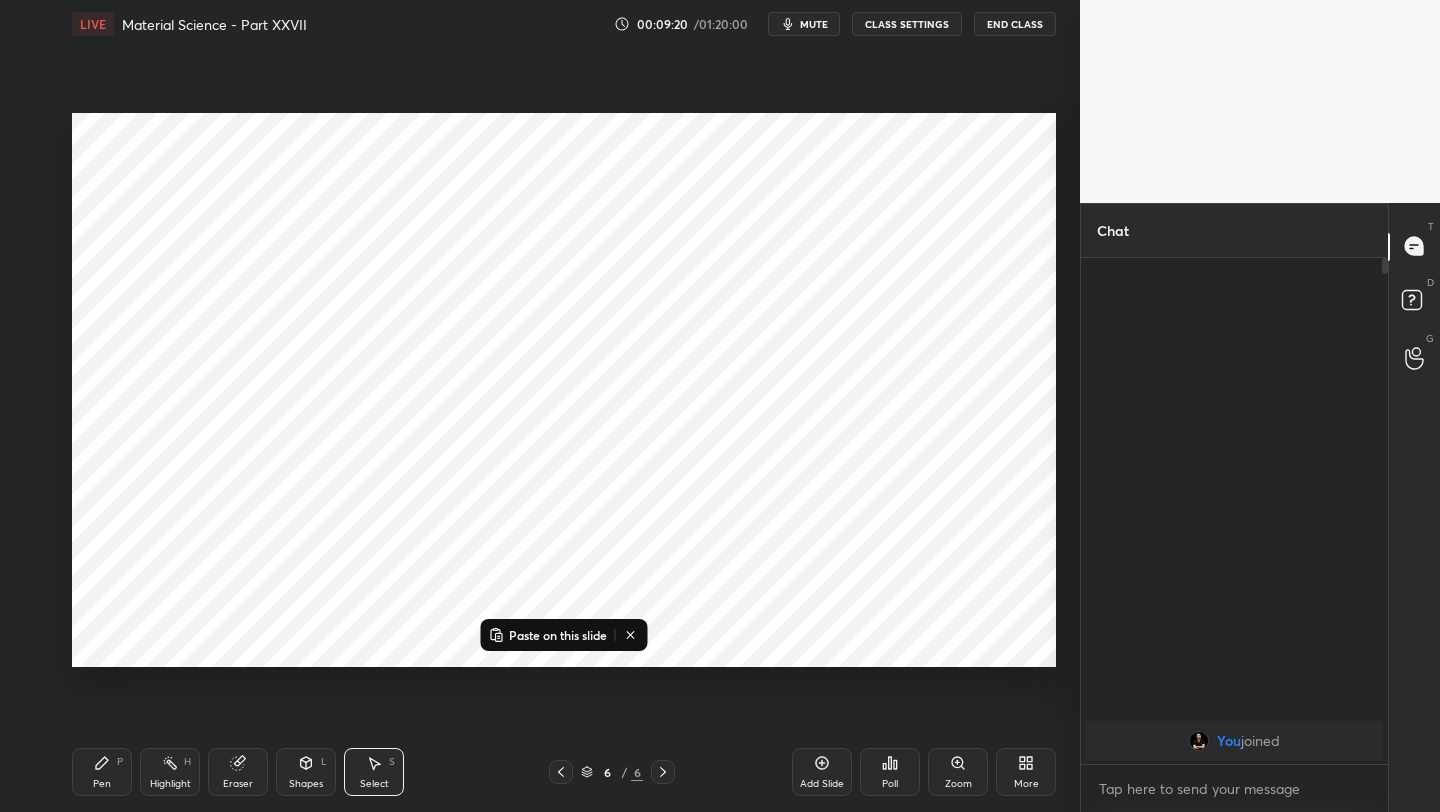 click on "Paste on this slide" at bounding box center [558, 635] 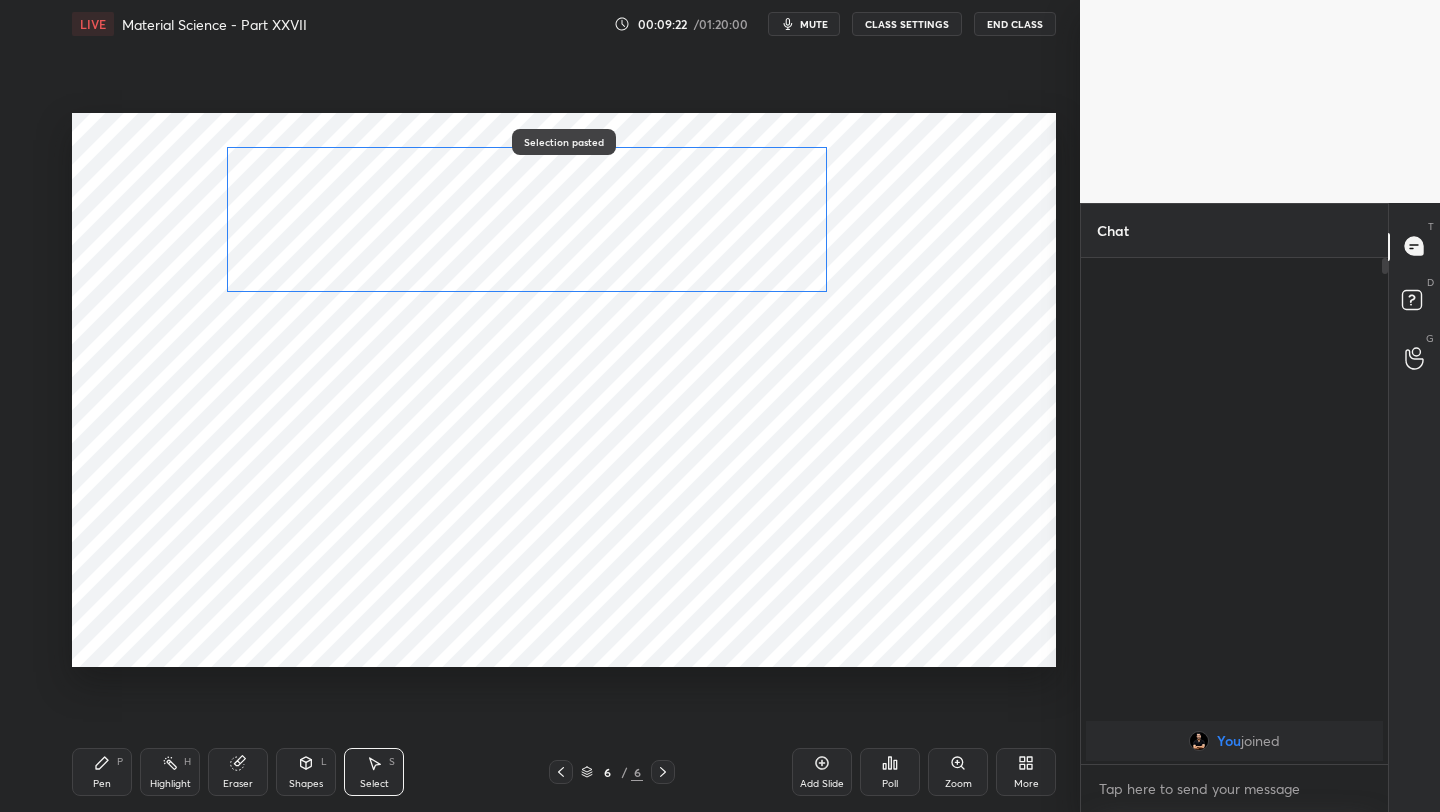 drag, startPoint x: 560, startPoint y: 504, endPoint x: 553, endPoint y: 225, distance: 279.0878 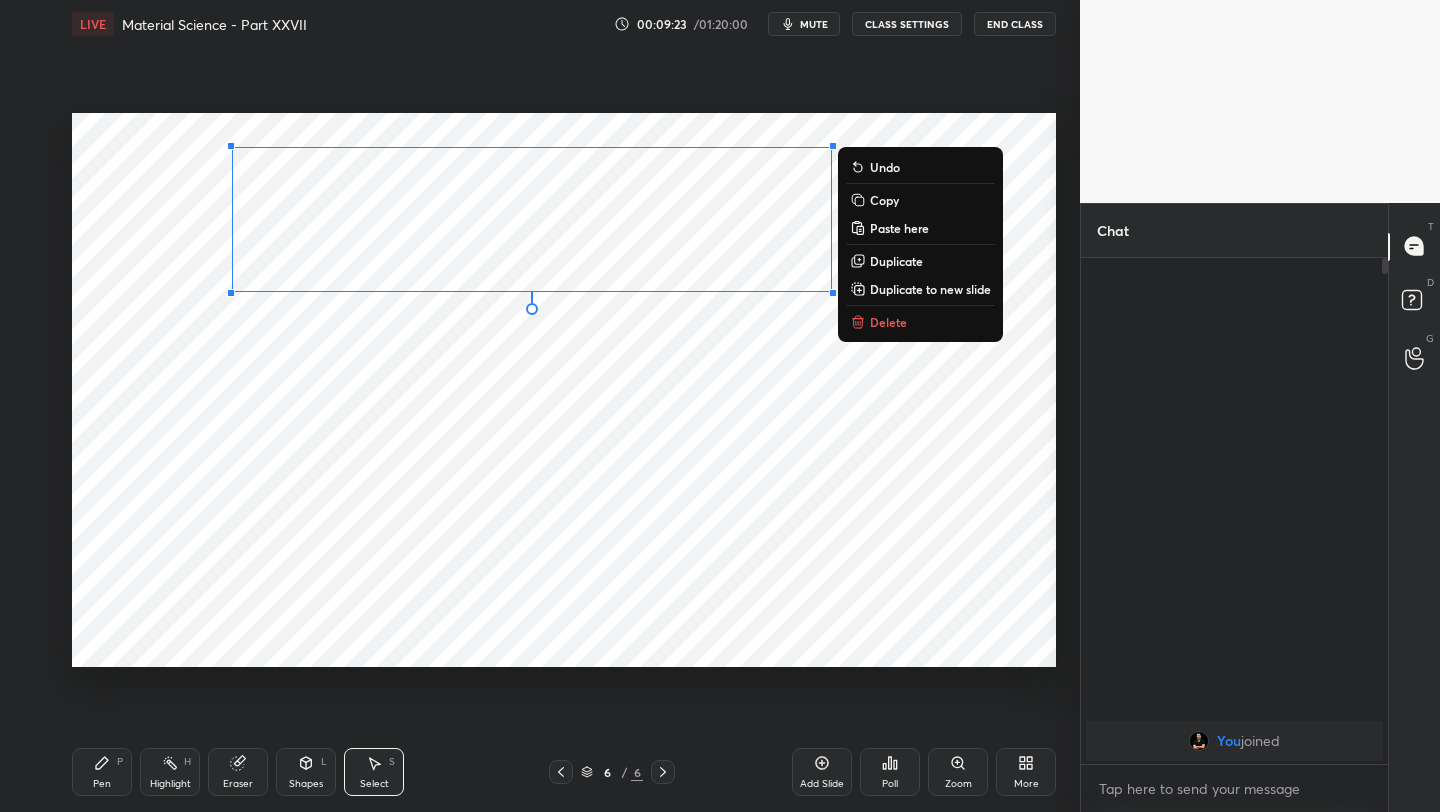 click on "0 ° Undo Copy Paste here Duplicate Duplicate to new slide Delete" at bounding box center (564, 390) 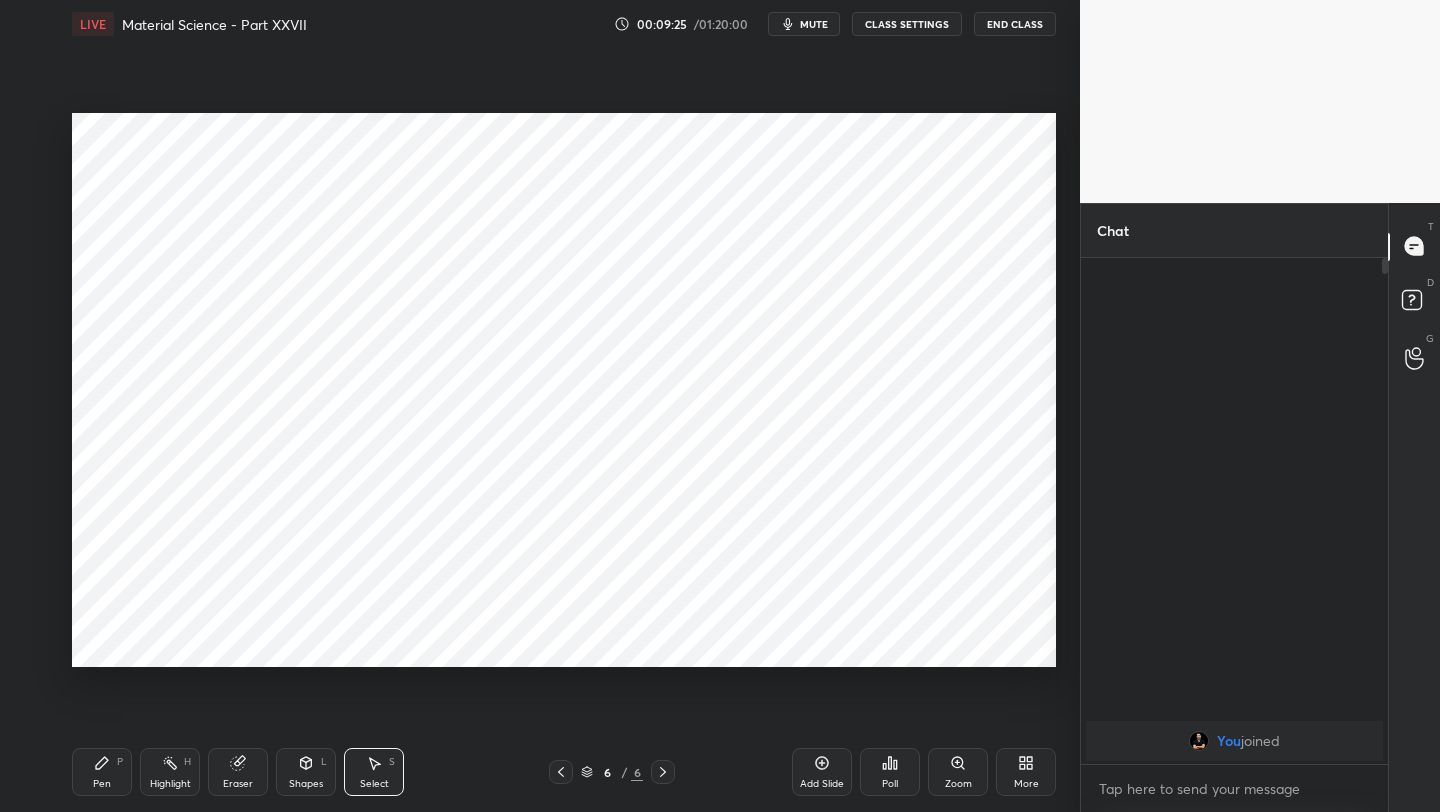 drag, startPoint x: 230, startPoint y: 778, endPoint x: 254, endPoint y: 684, distance: 97.015465 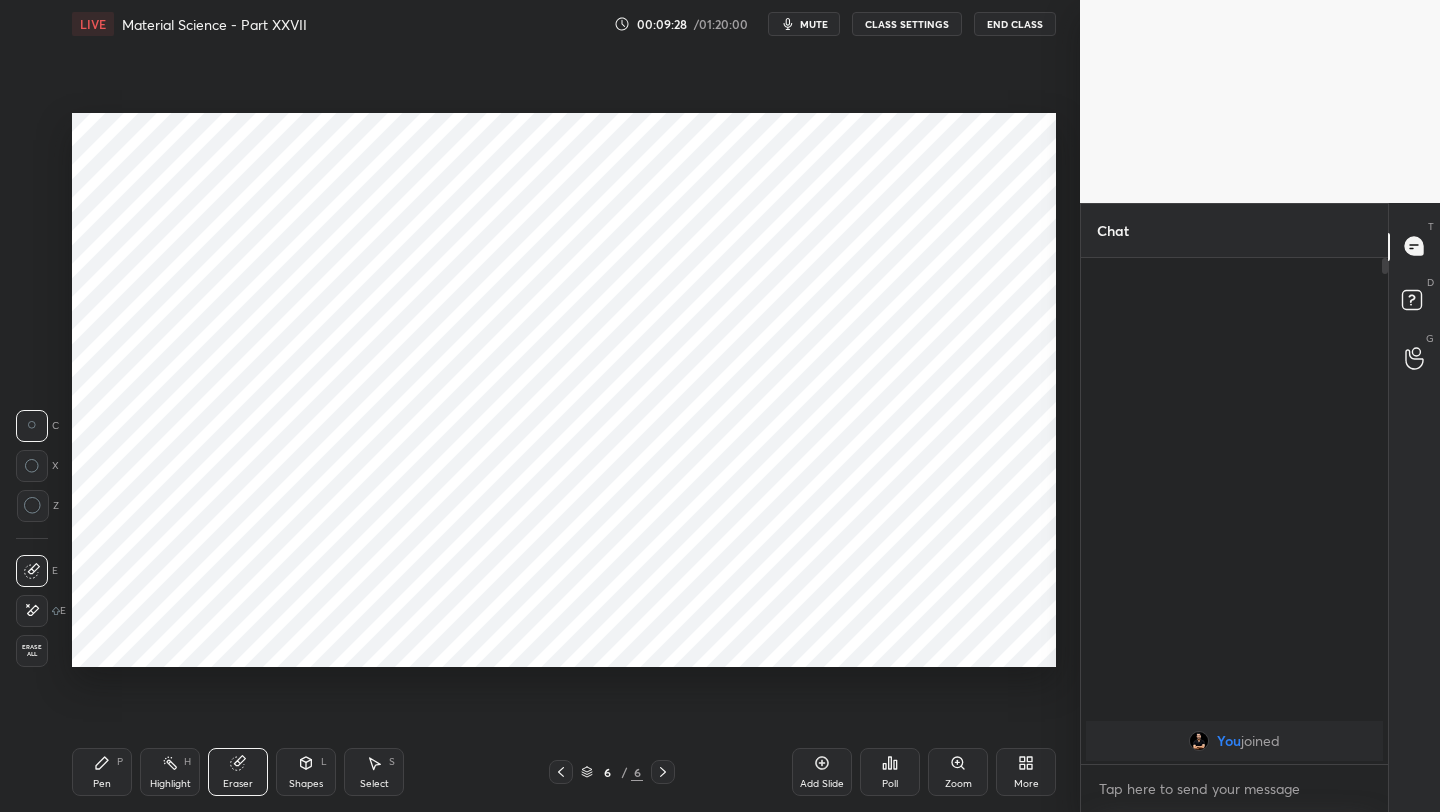drag, startPoint x: 99, startPoint y: 779, endPoint x: 94, endPoint y: 732, distance: 47.26521 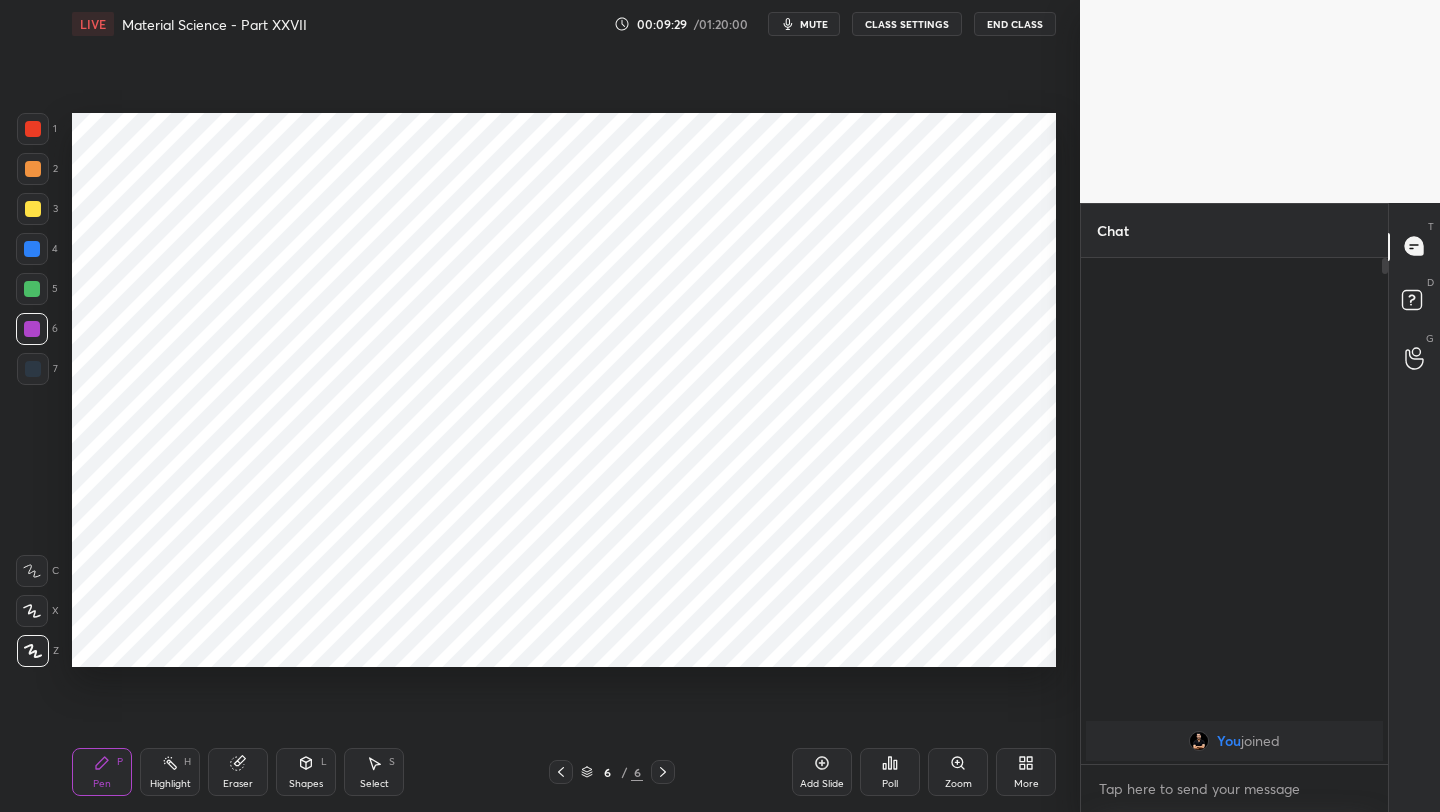 click at bounding box center (32, 329) 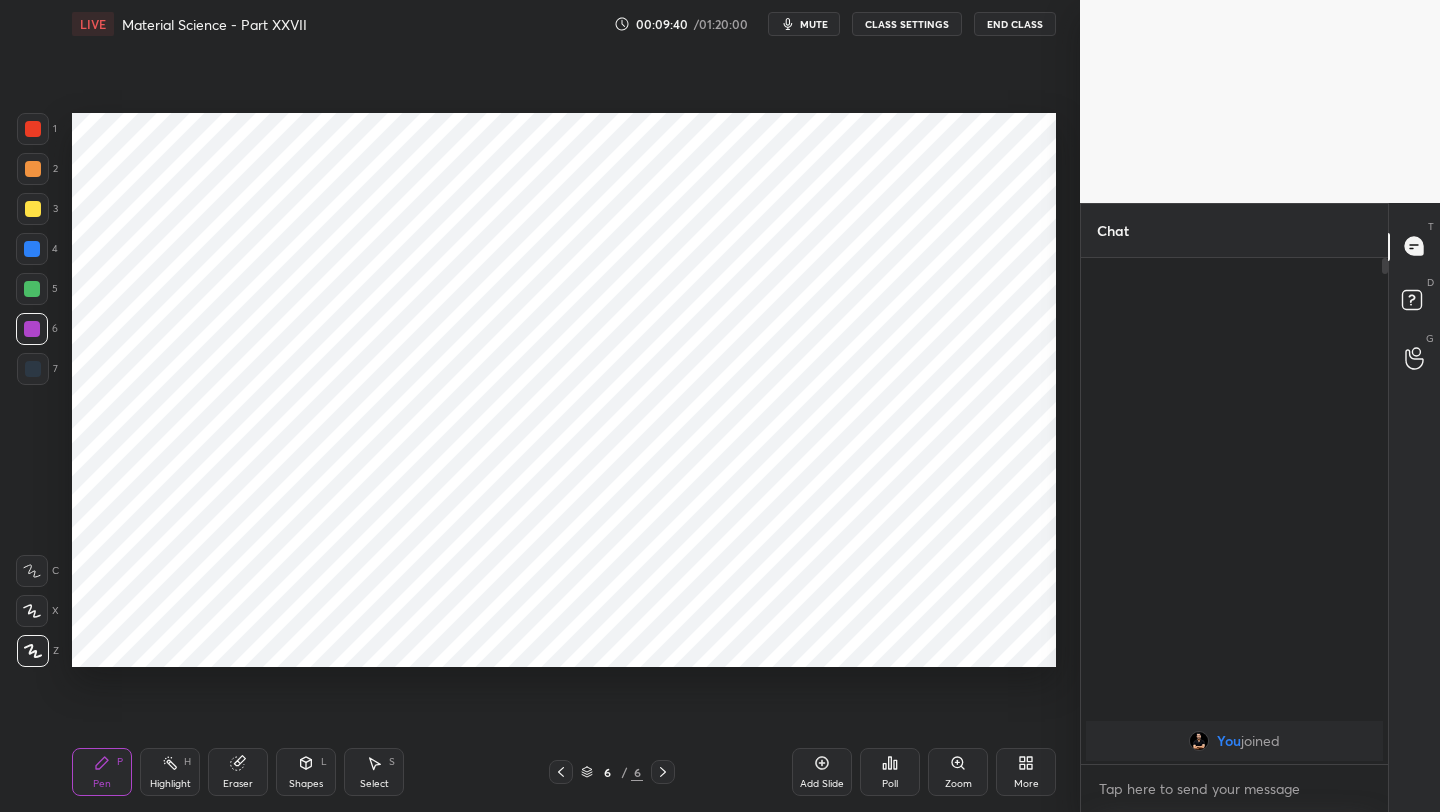 click at bounding box center [33, 369] 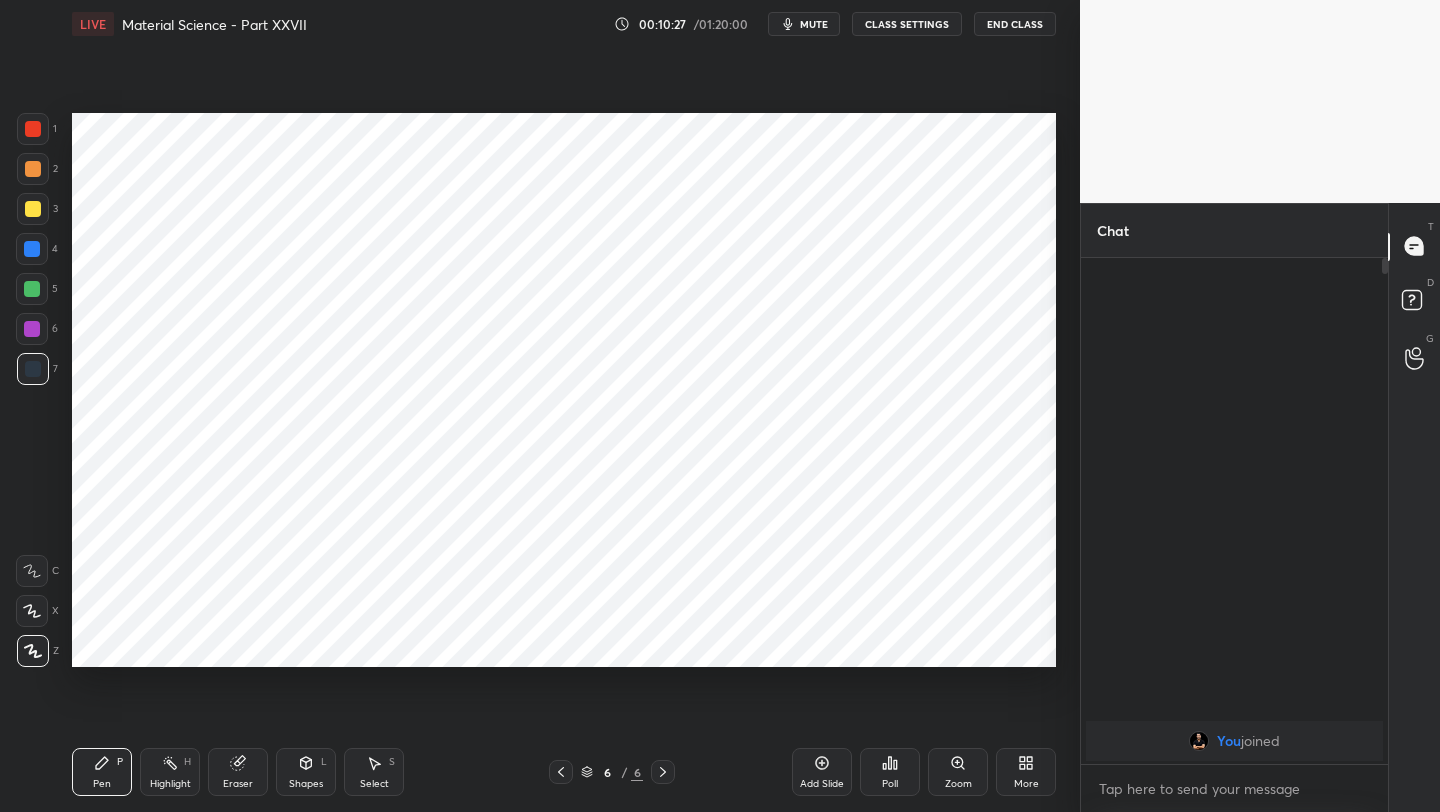 drag, startPoint x: 241, startPoint y: 781, endPoint x: 298, endPoint y: 684, distance: 112.507774 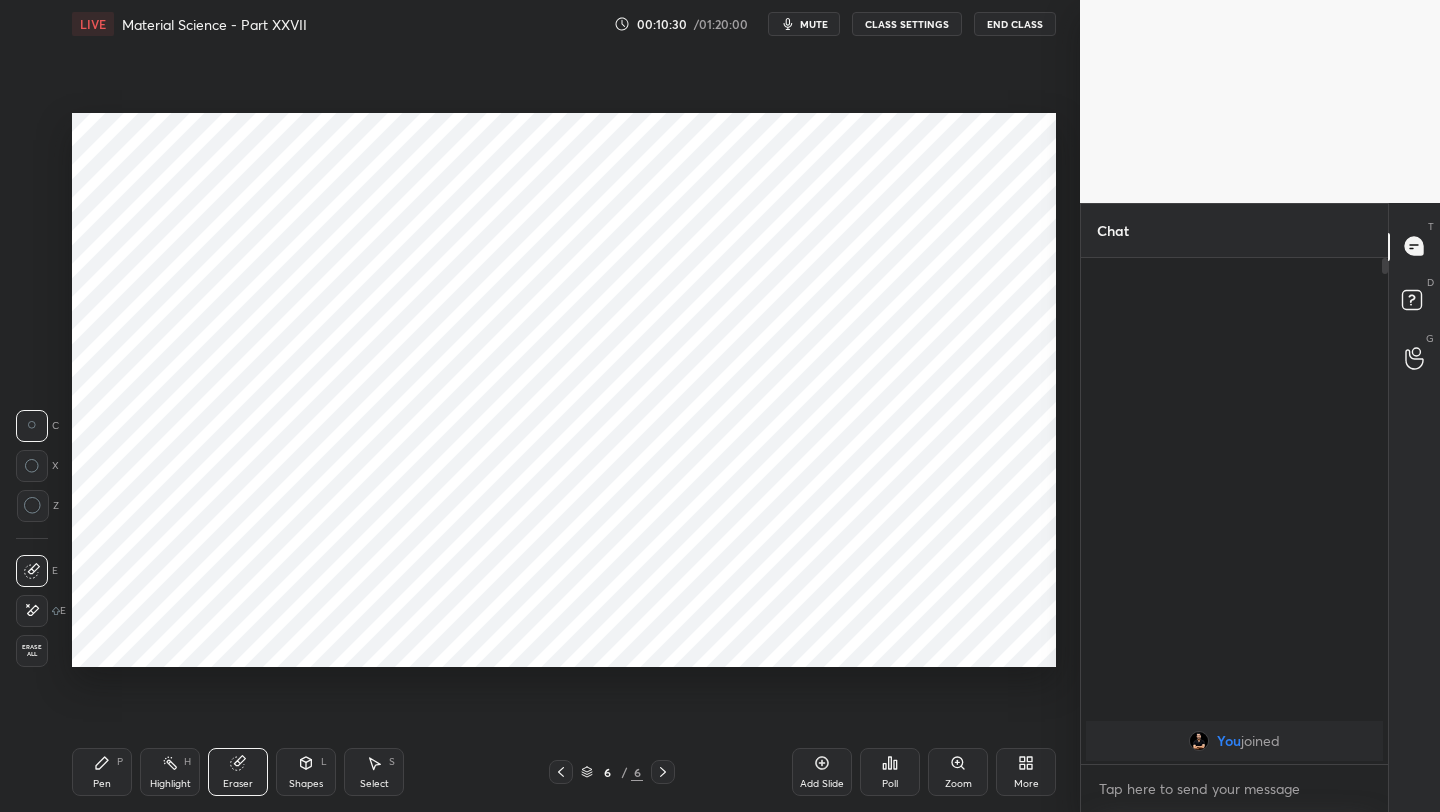 drag, startPoint x: 110, startPoint y: 772, endPoint x: 146, endPoint y: 685, distance: 94.15413 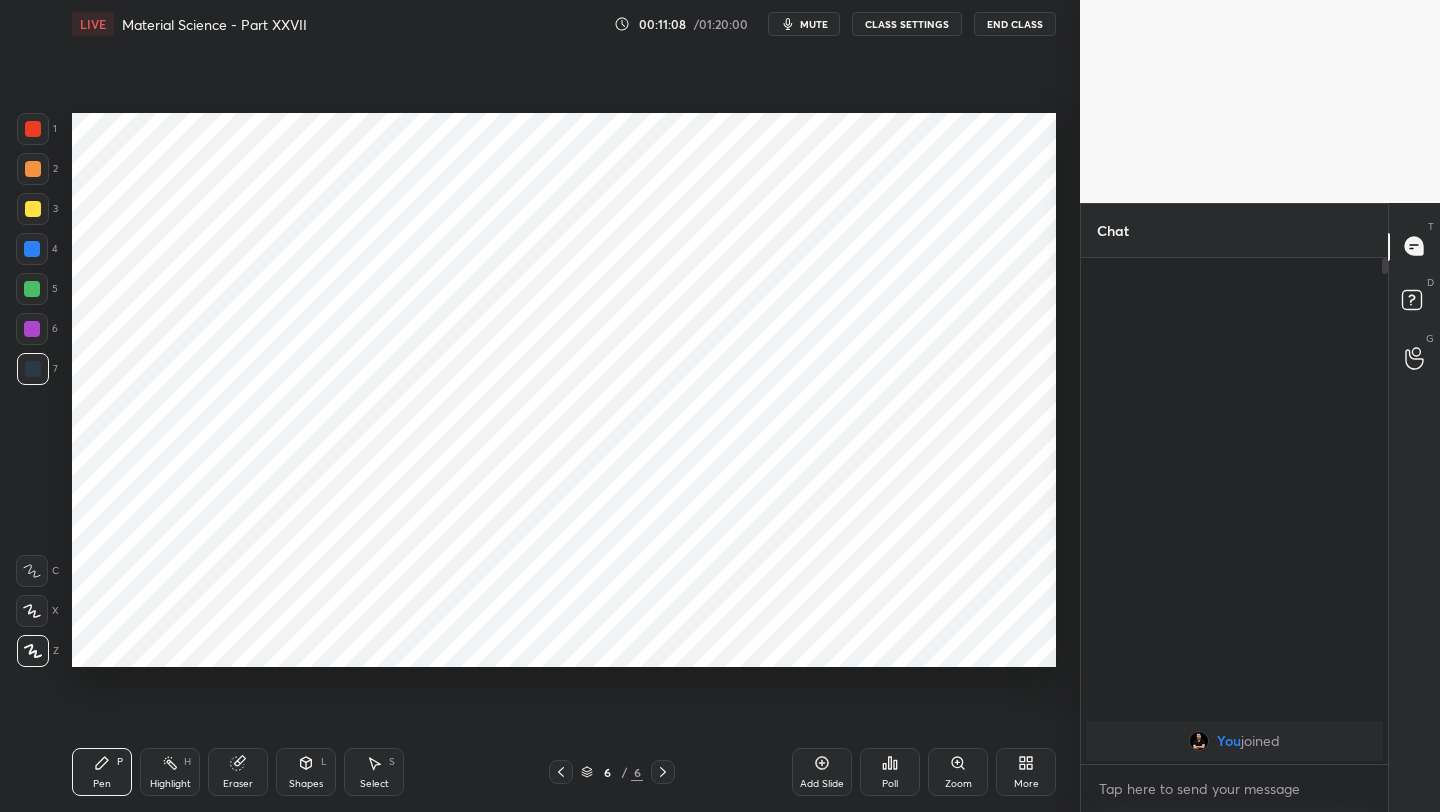 click at bounding box center (32, 329) 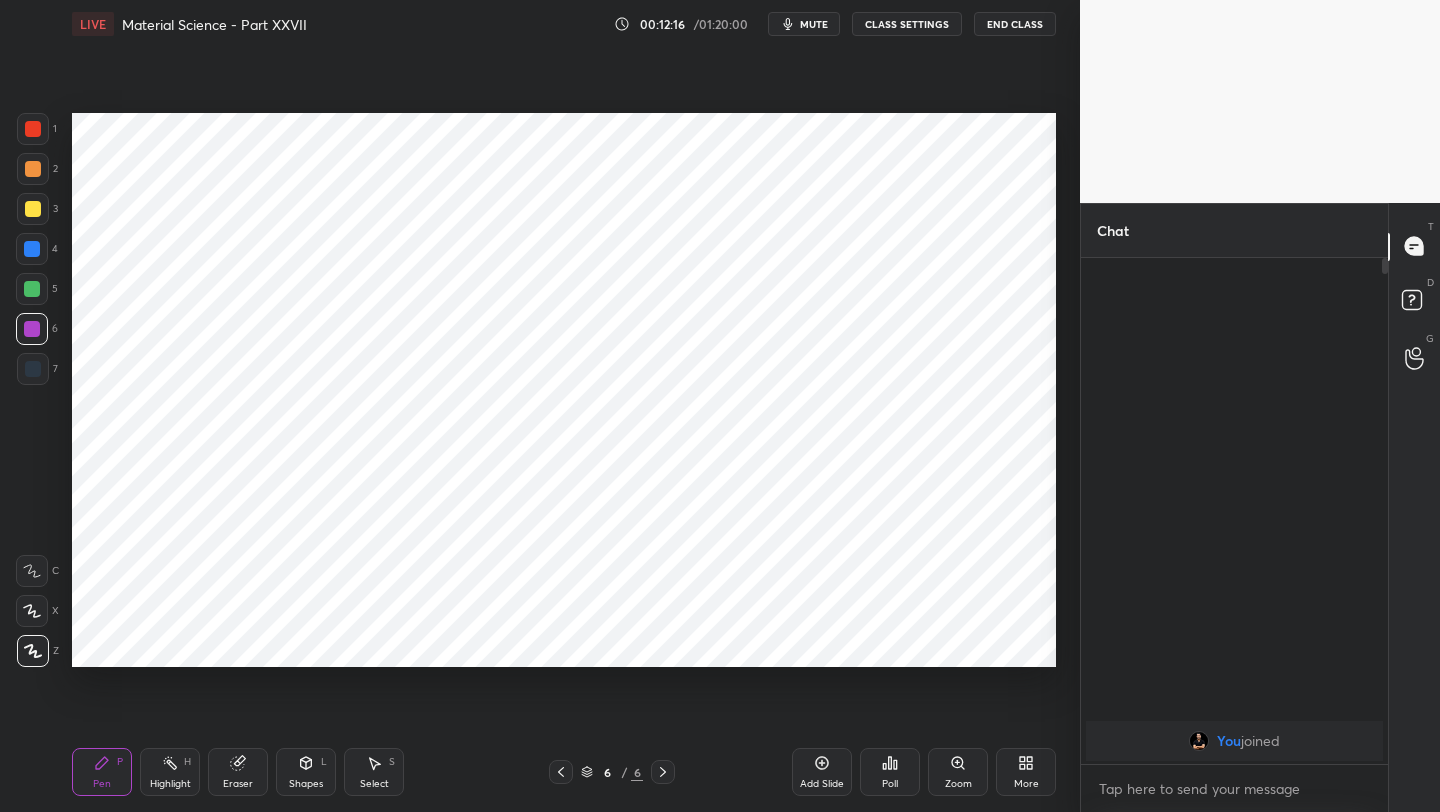 click 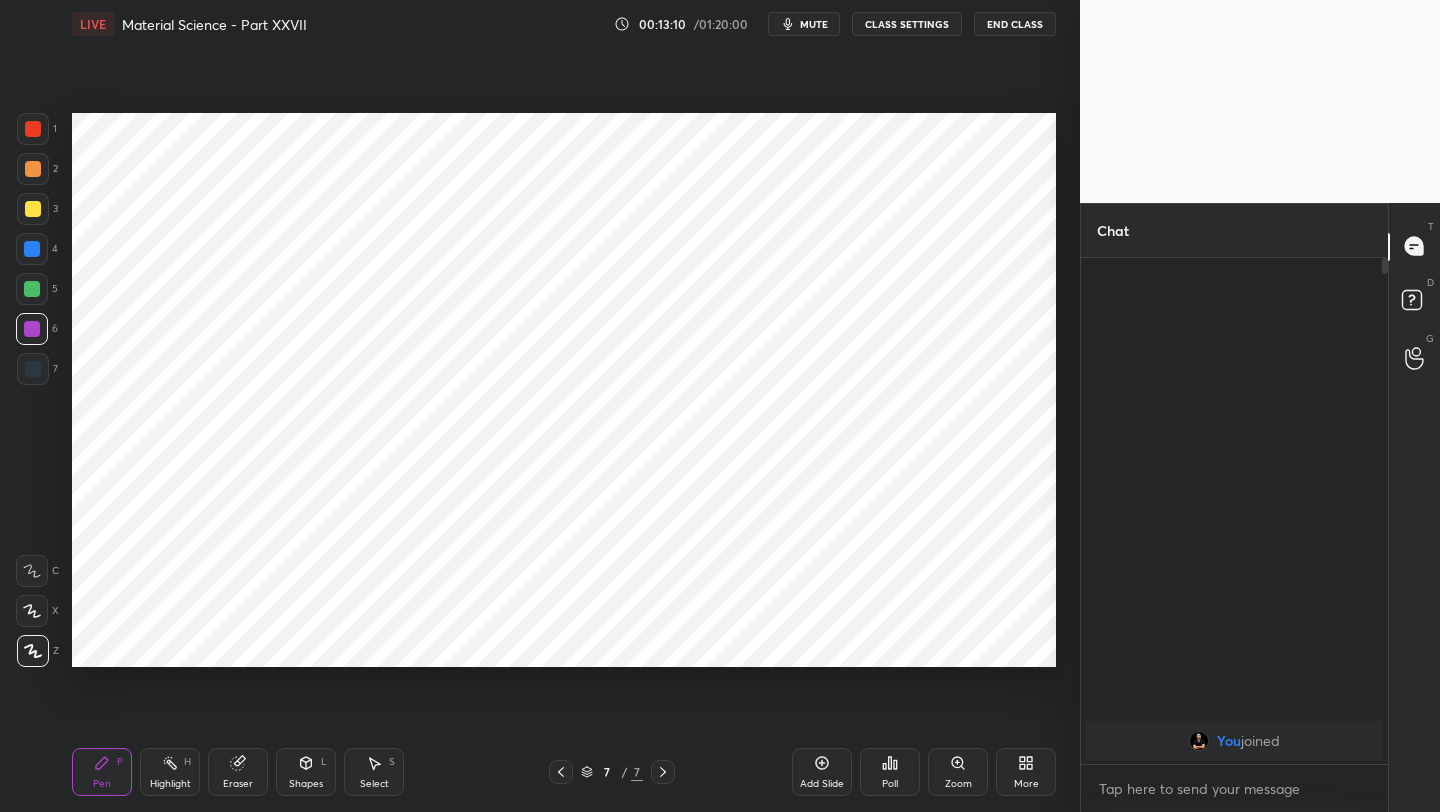 drag, startPoint x: 257, startPoint y: 769, endPoint x: 254, endPoint y: 684, distance: 85.052925 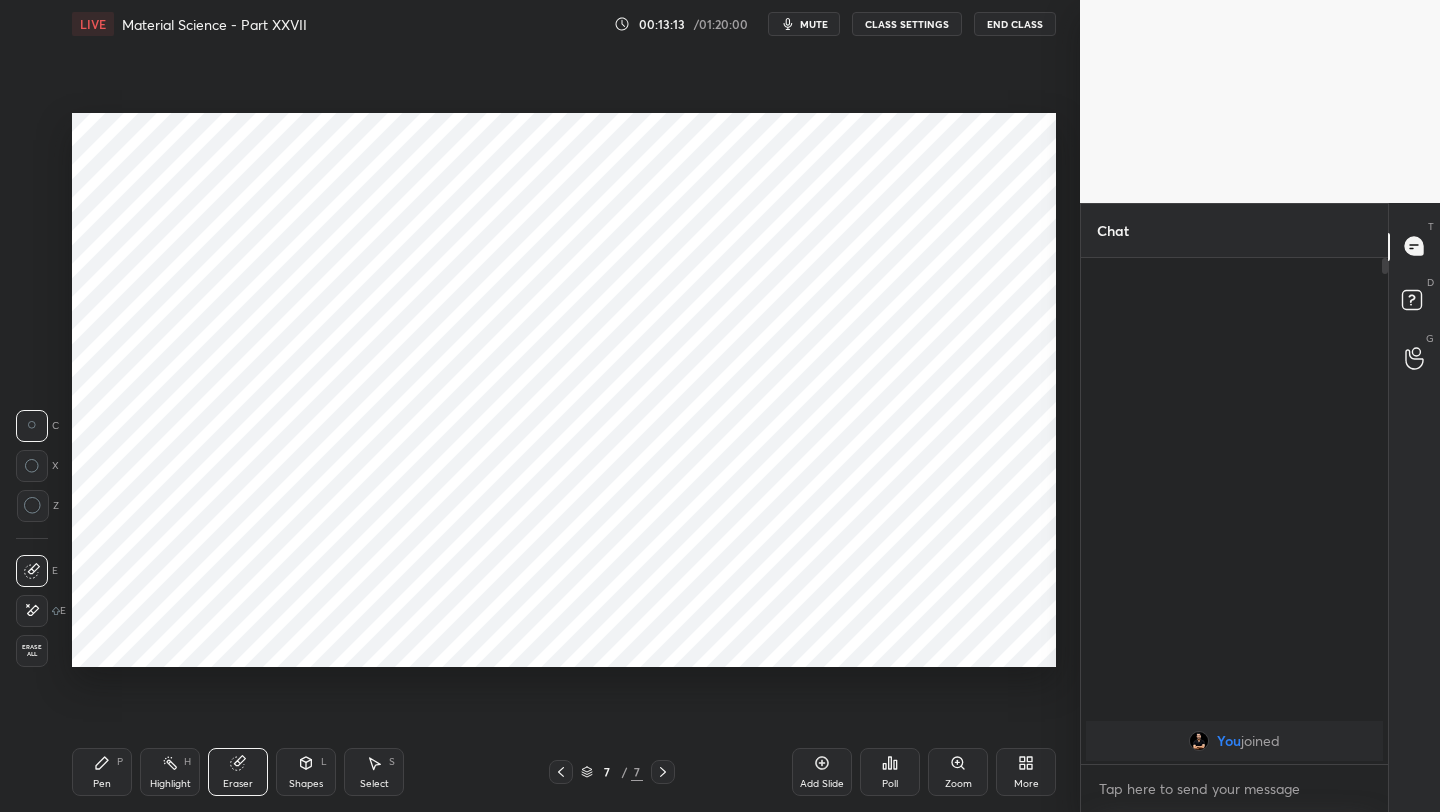 drag, startPoint x: 111, startPoint y: 758, endPoint x: 110, endPoint y: 727, distance: 31.016125 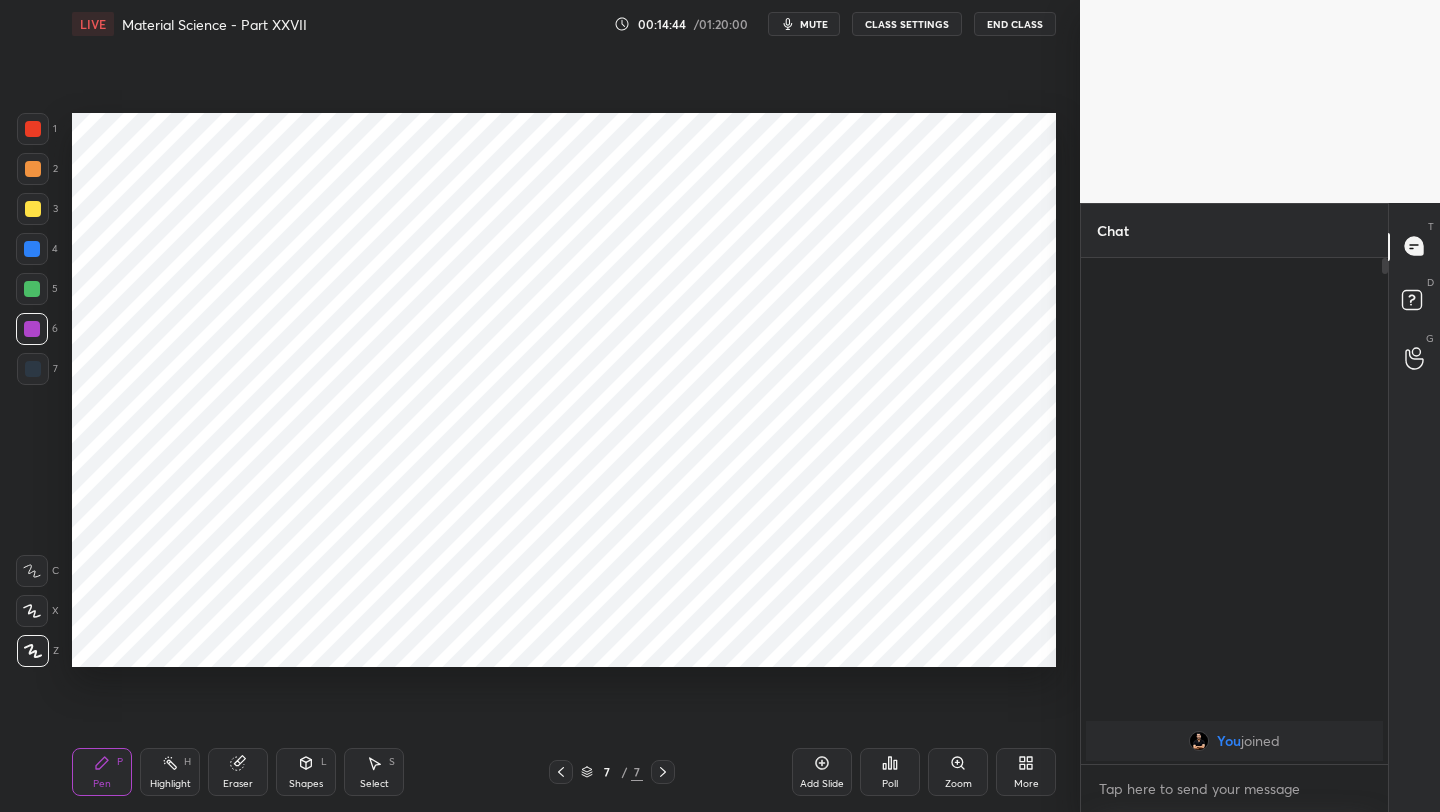 click at bounding box center [33, 369] 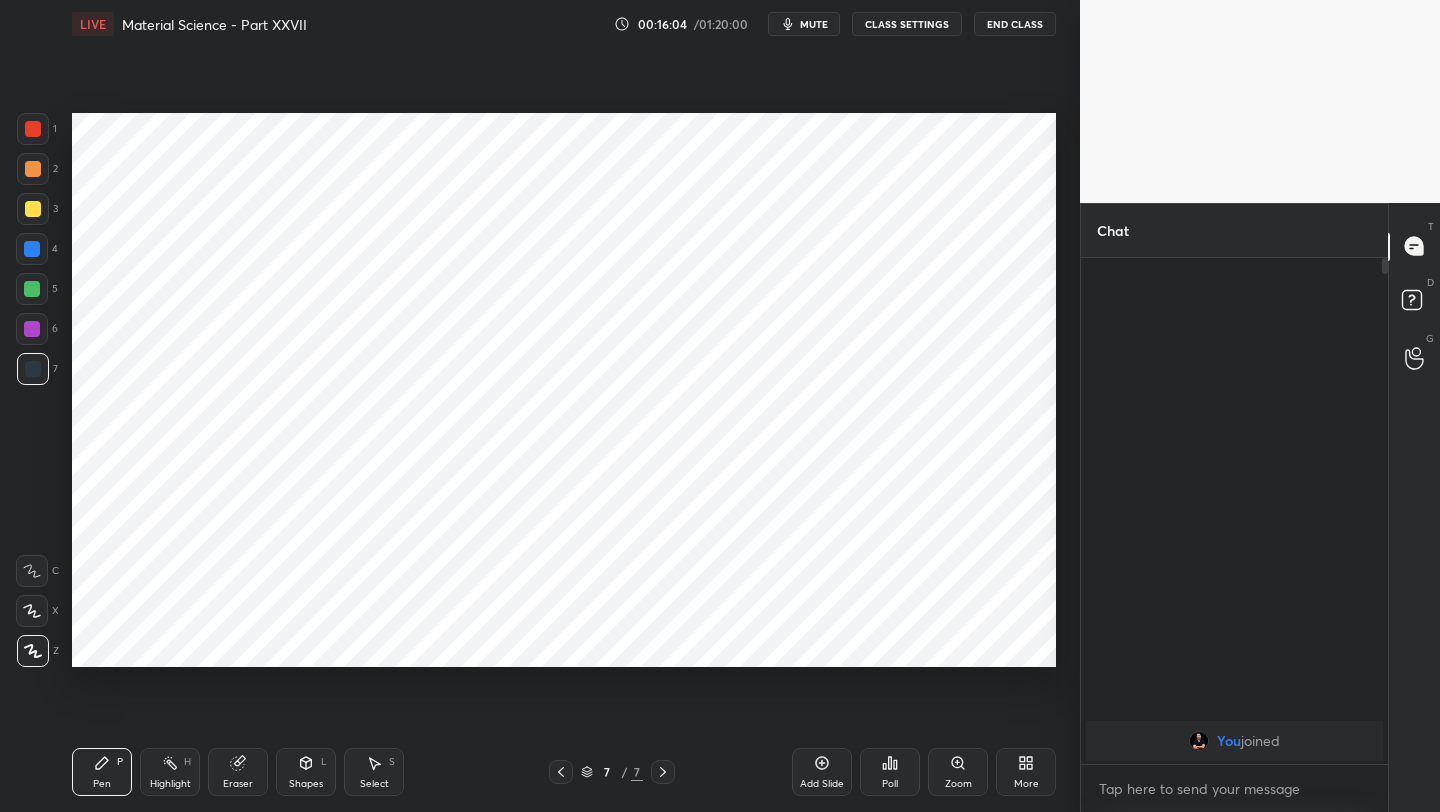 drag, startPoint x: 18, startPoint y: 333, endPoint x: 47, endPoint y: 353, distance: 35.22783 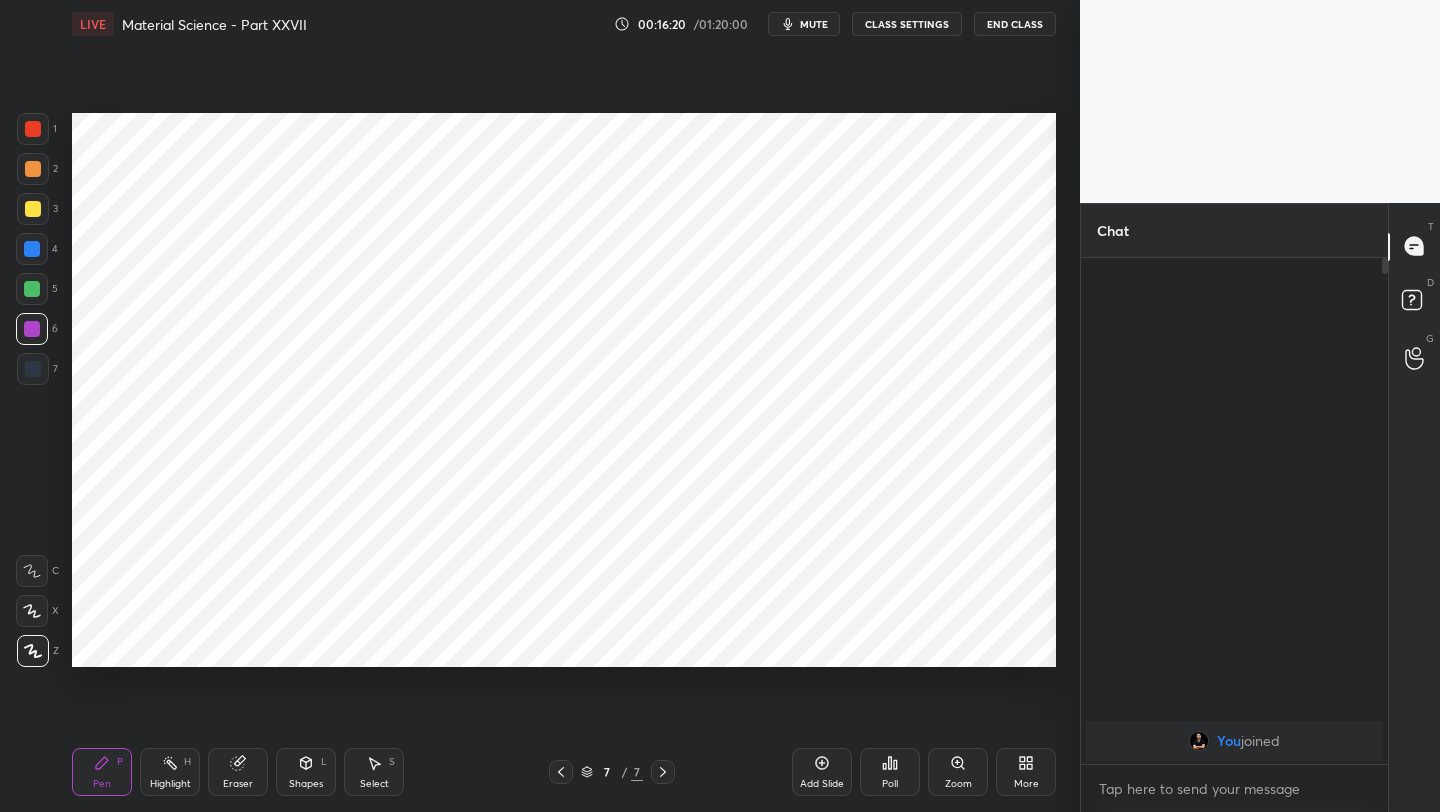 click on "Add Slide" at bounding box center [822, 772] 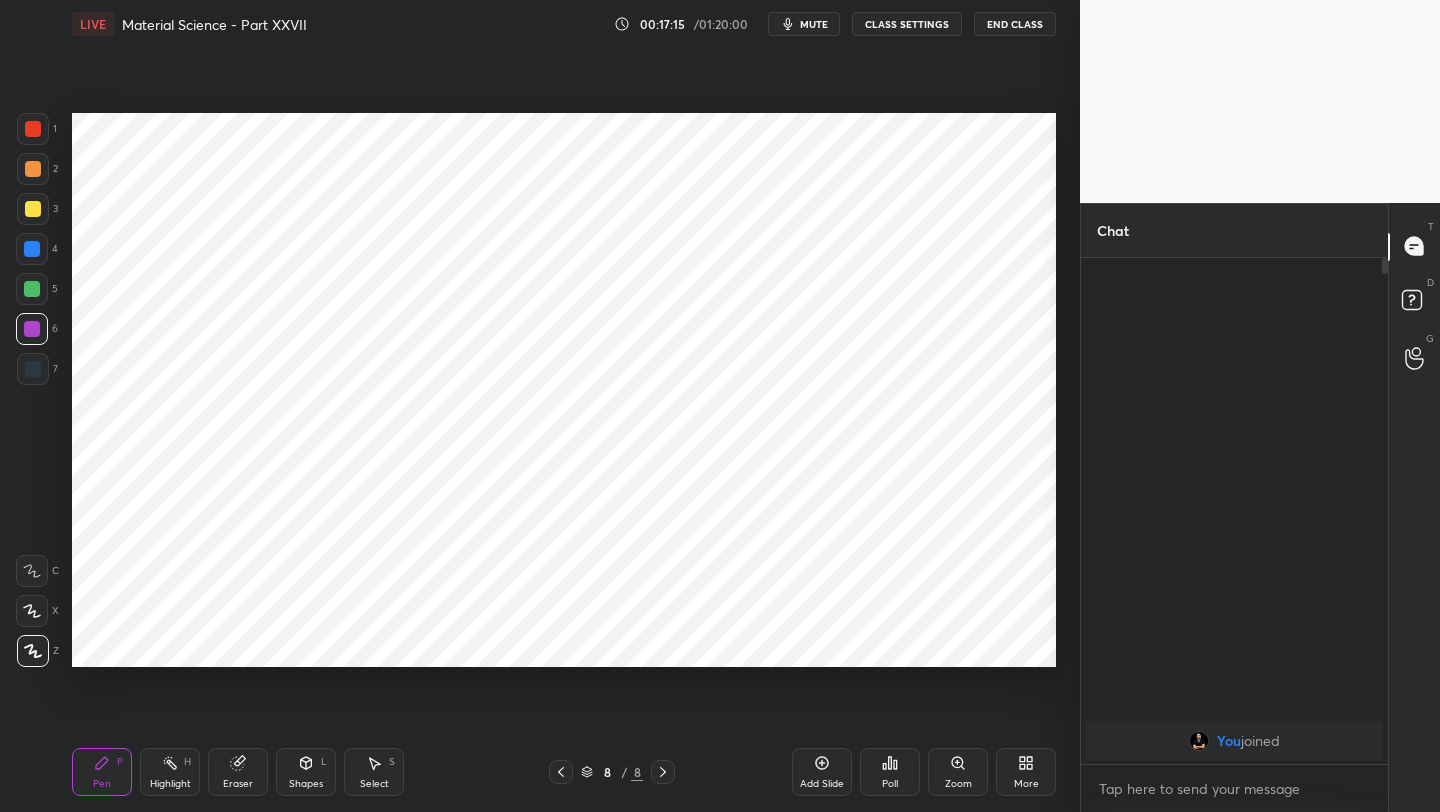 drag, startPoint x: 41, startPoint y: 293, endPoint x: 55, endPoint y: 284, distance: 16.643316 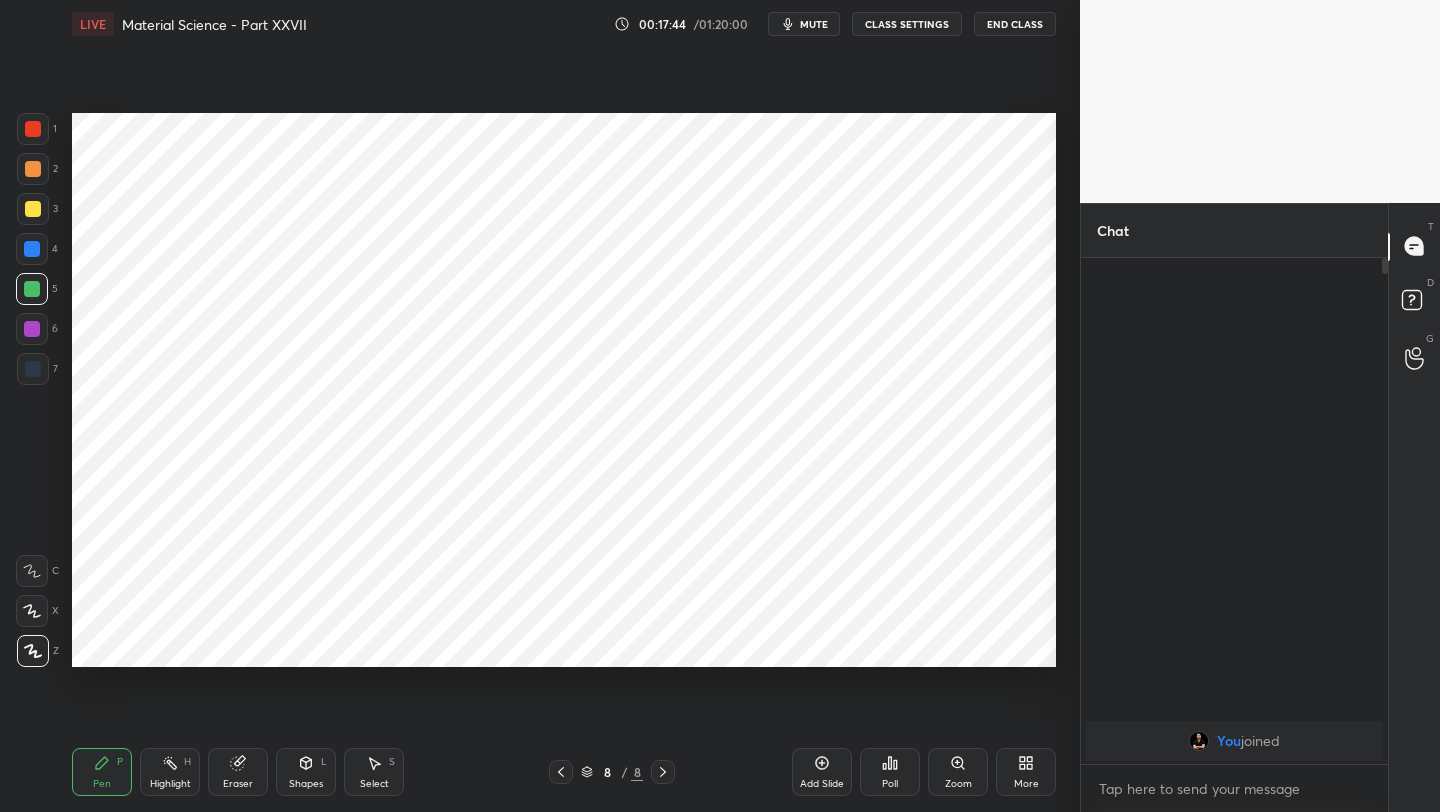 click at bounding box center [33, 369] 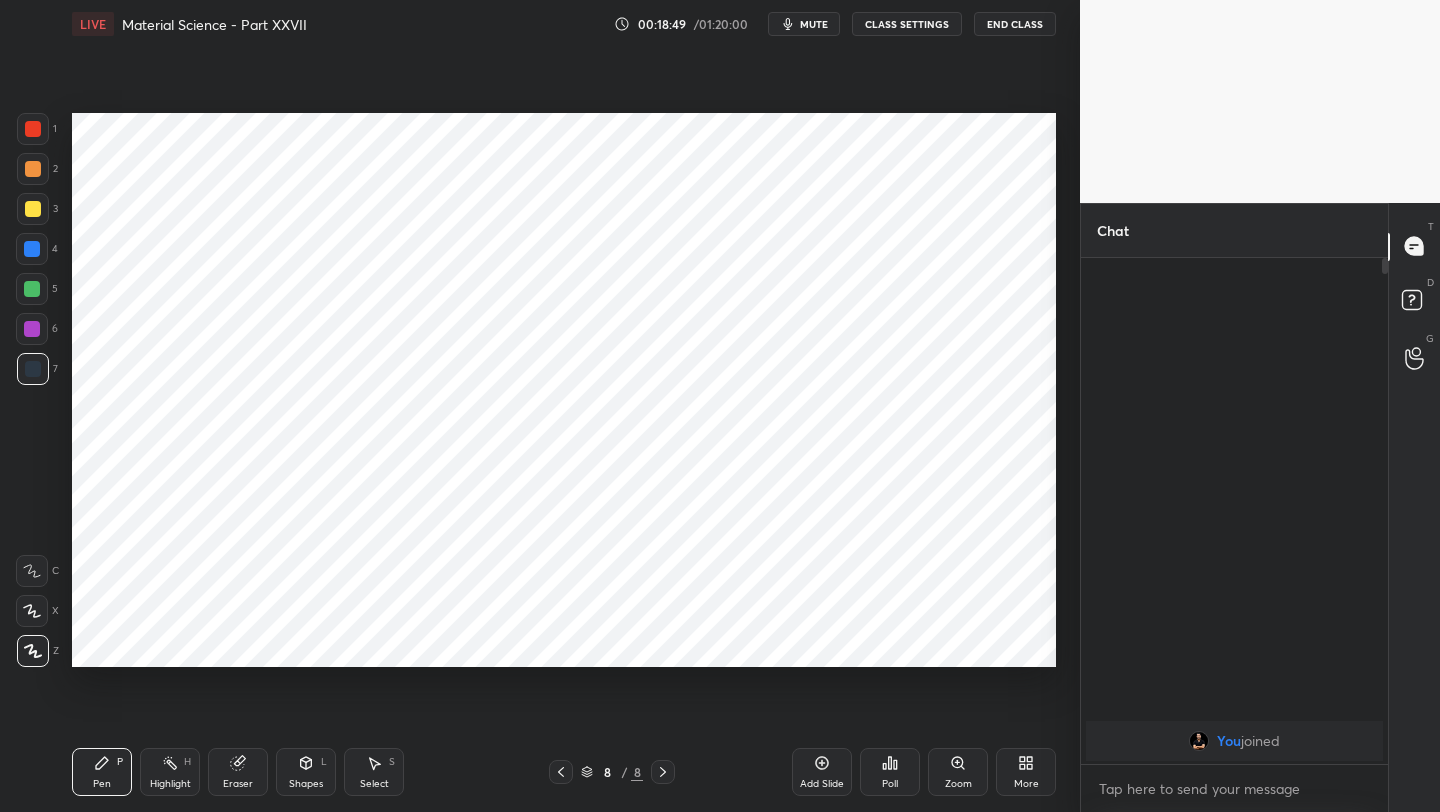 click on "8 / 8" at bounding box center [612, 772] 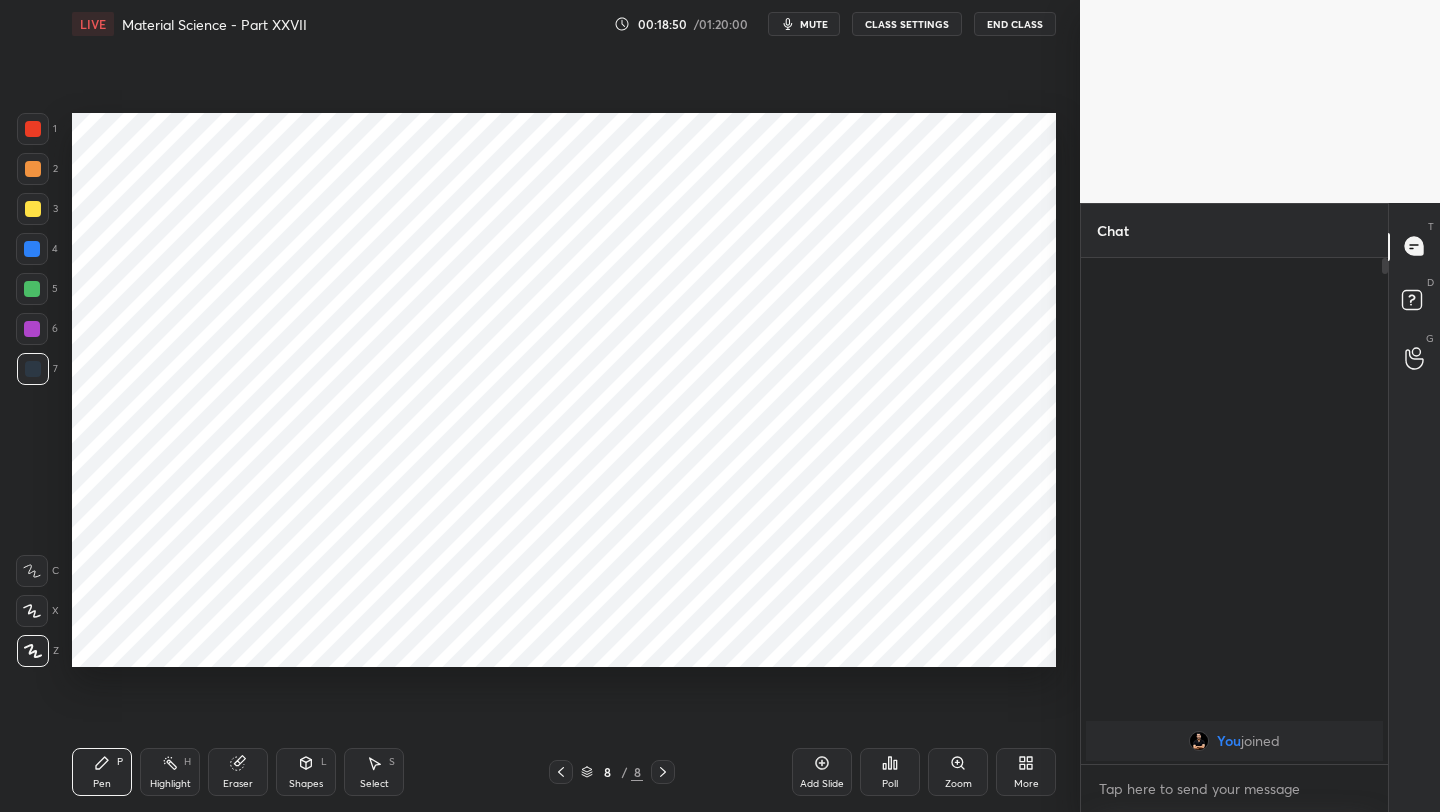click 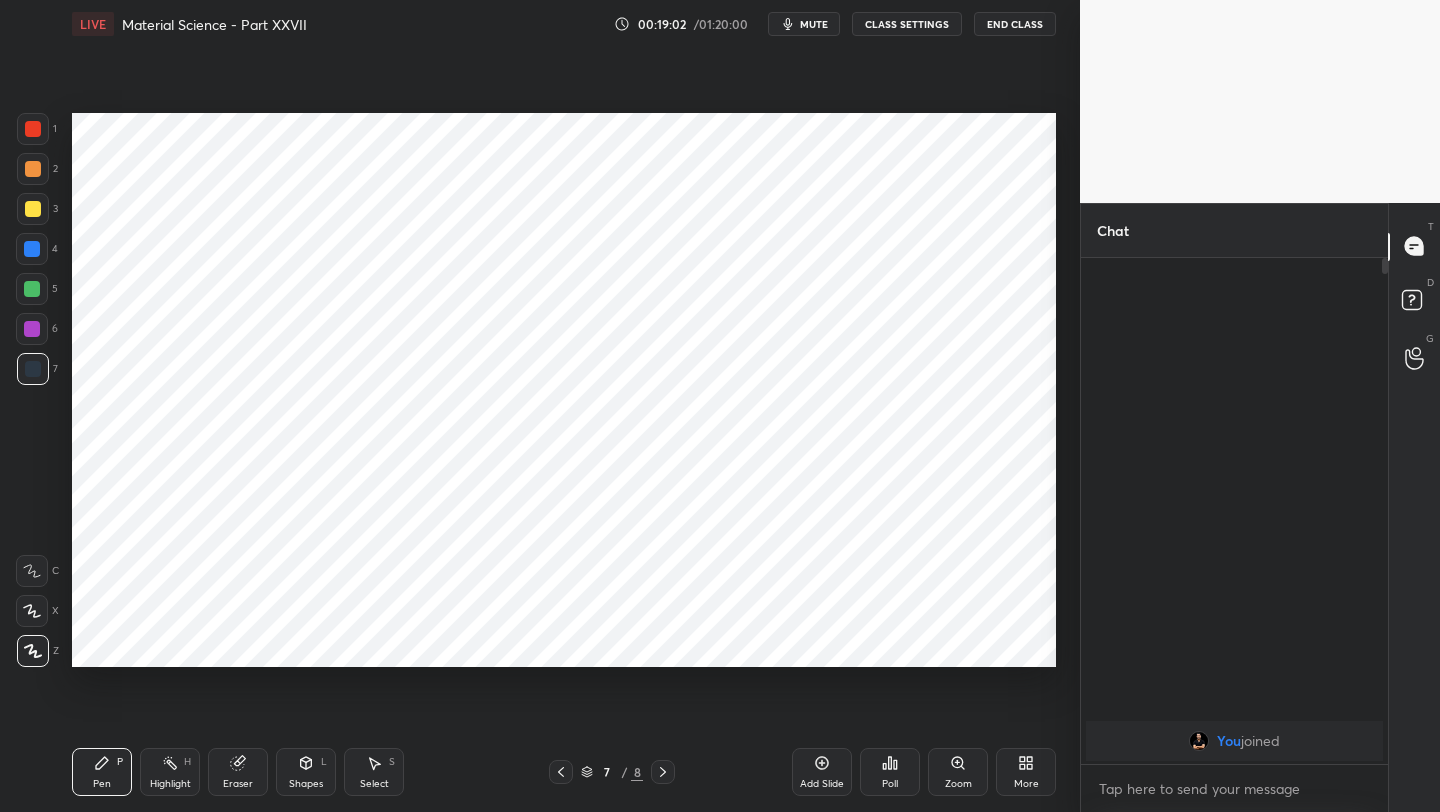 click 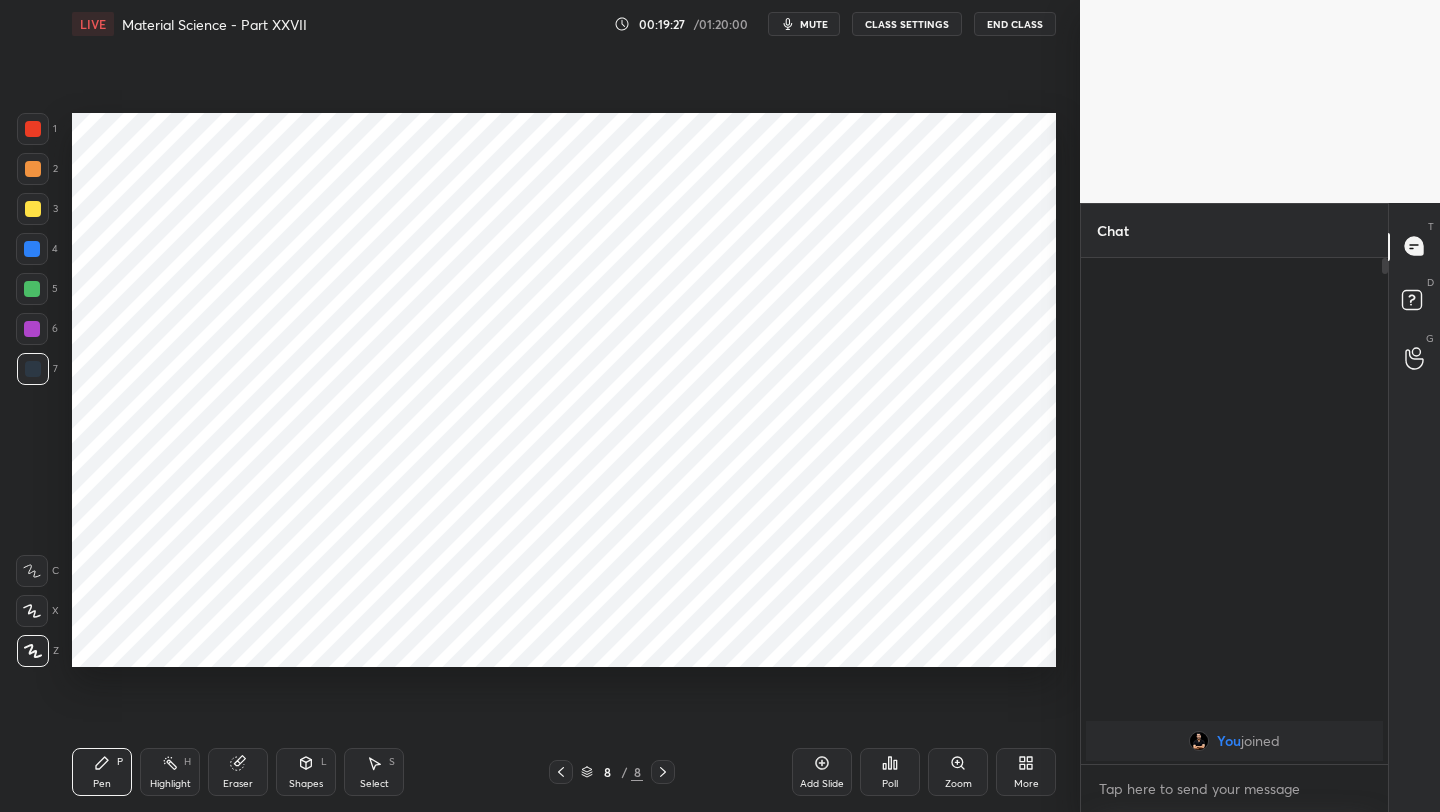 click on "Pen P Highlight H Eraser Shapes L Select S 8 / 8 Add Slide Poll Zoom More" at bounding box center [564, 772] 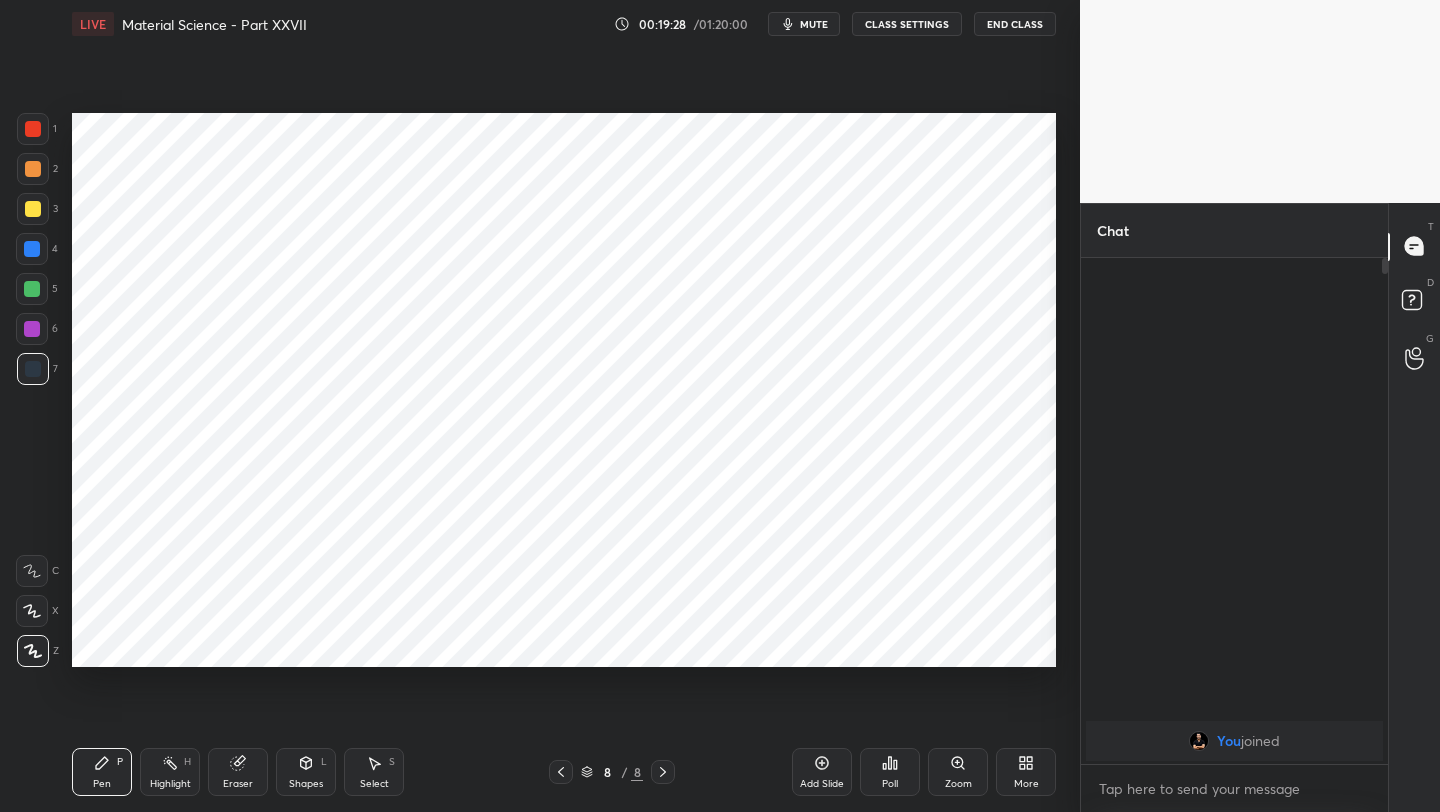 click at bounding box center (561, 772) 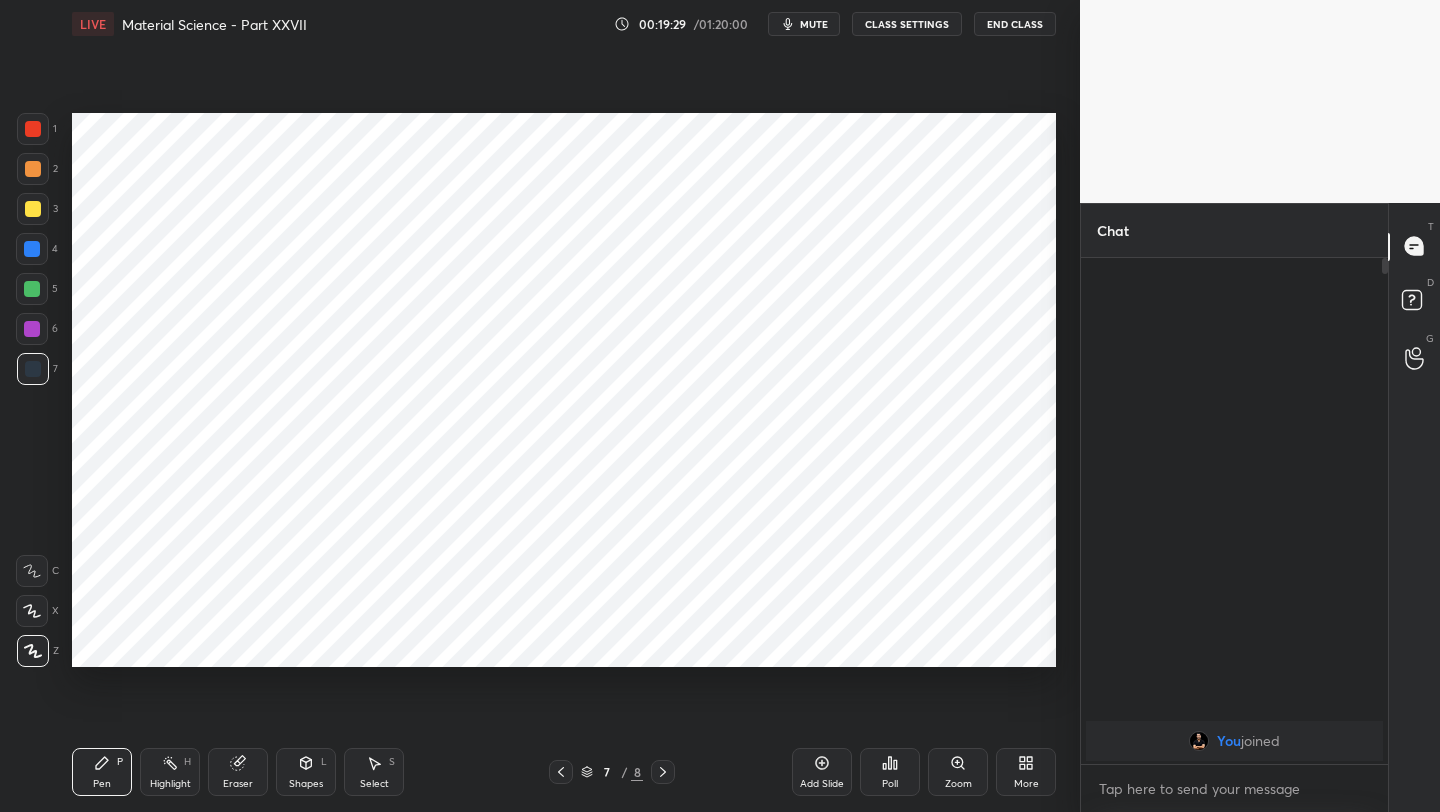 click 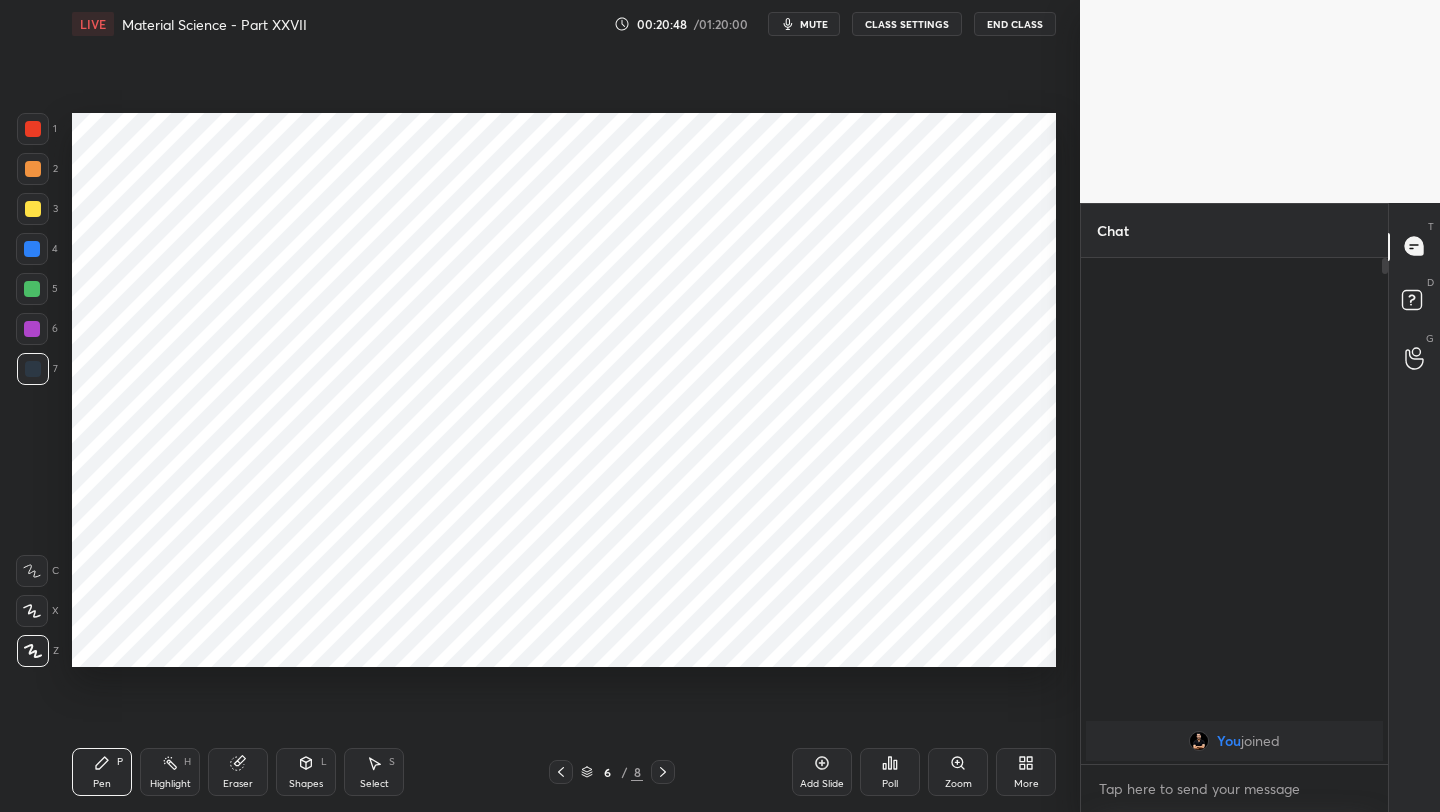 click 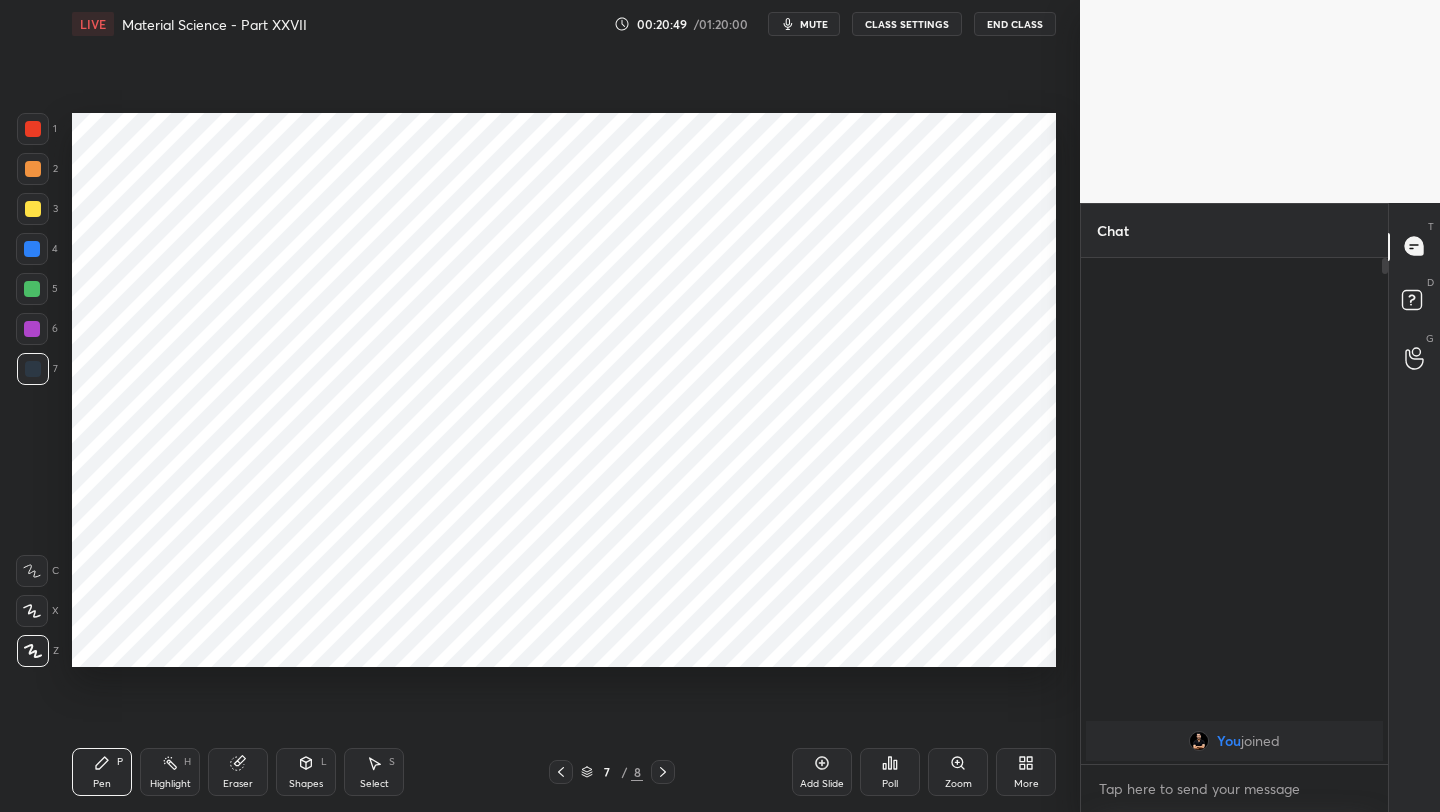 click 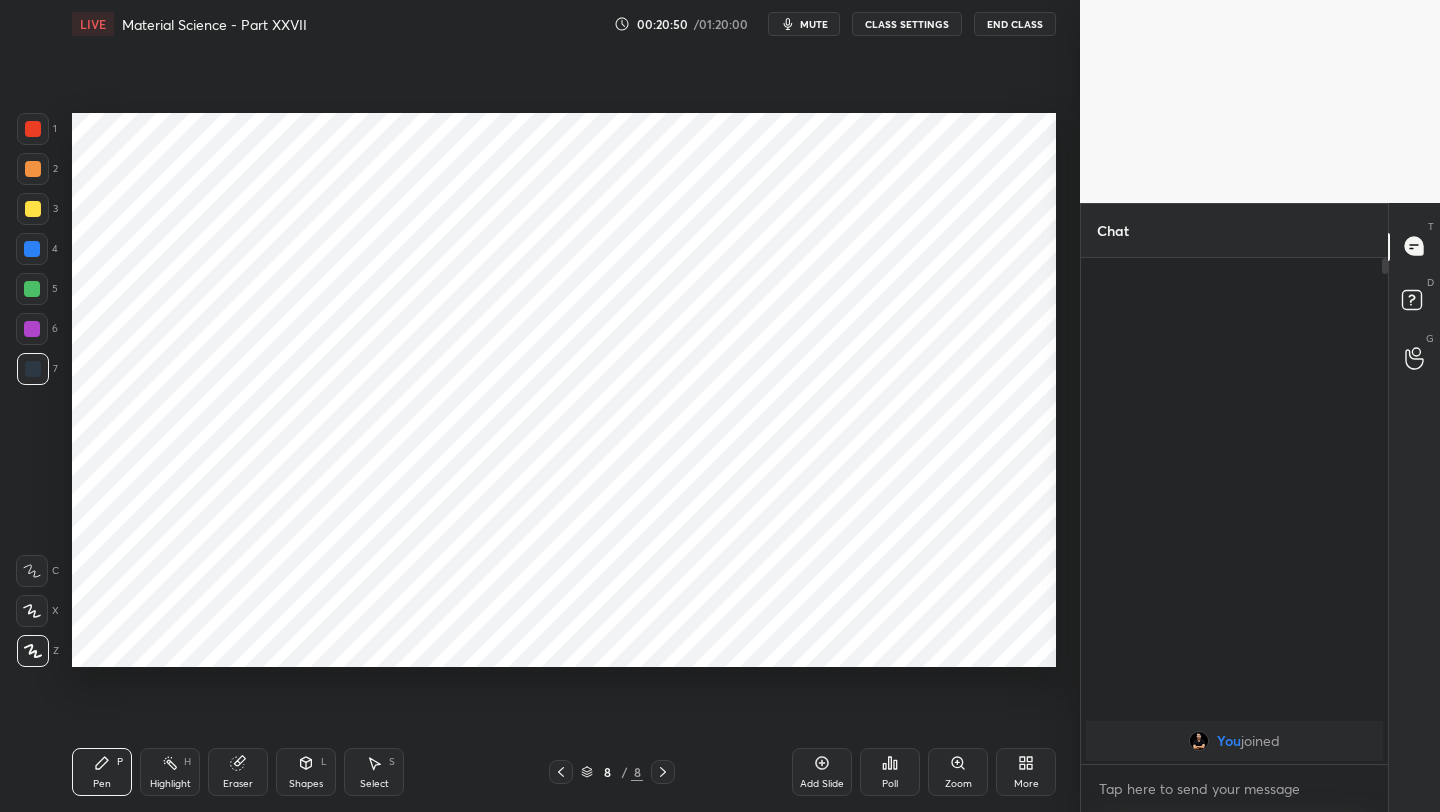 click 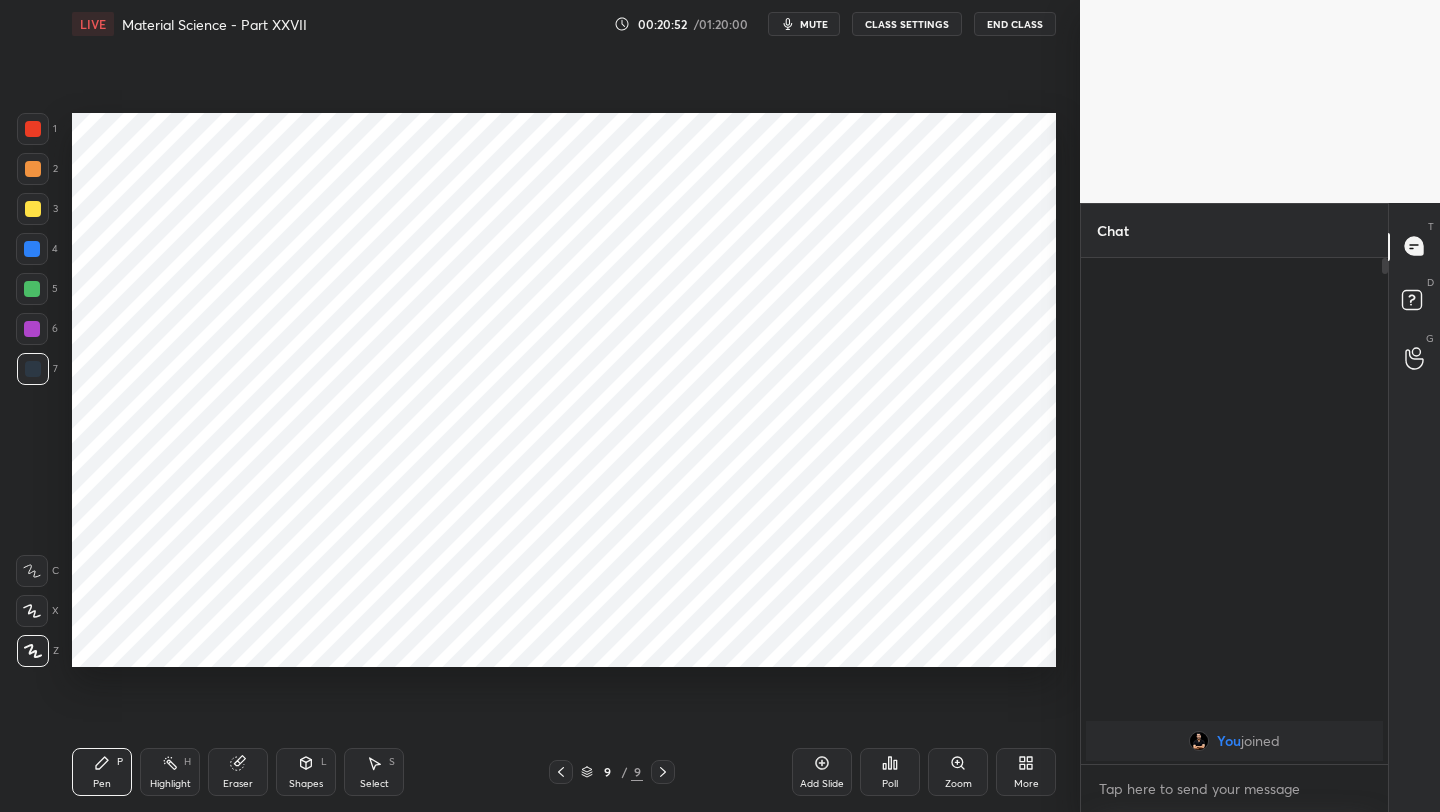 click at bounding box center [33, 129] 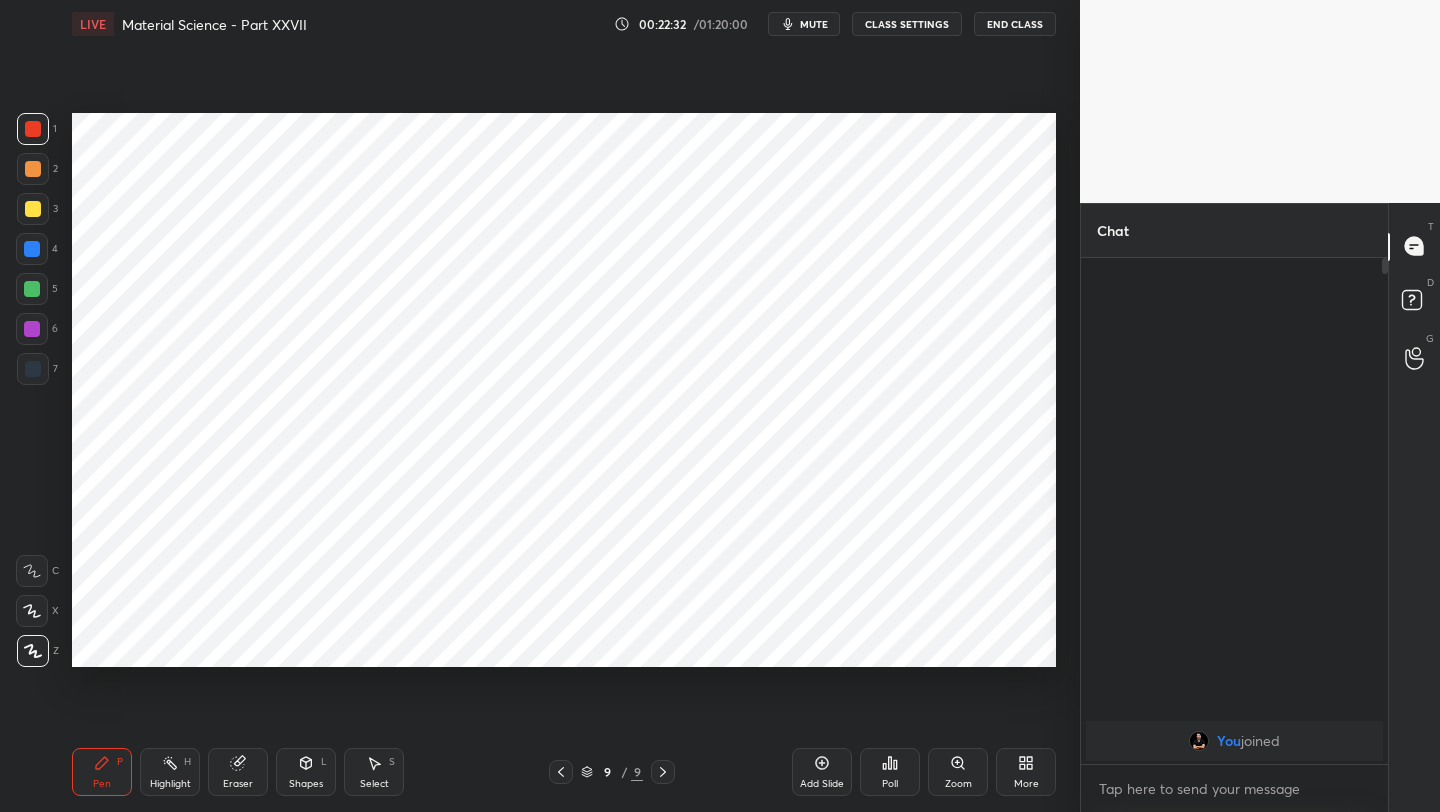 click 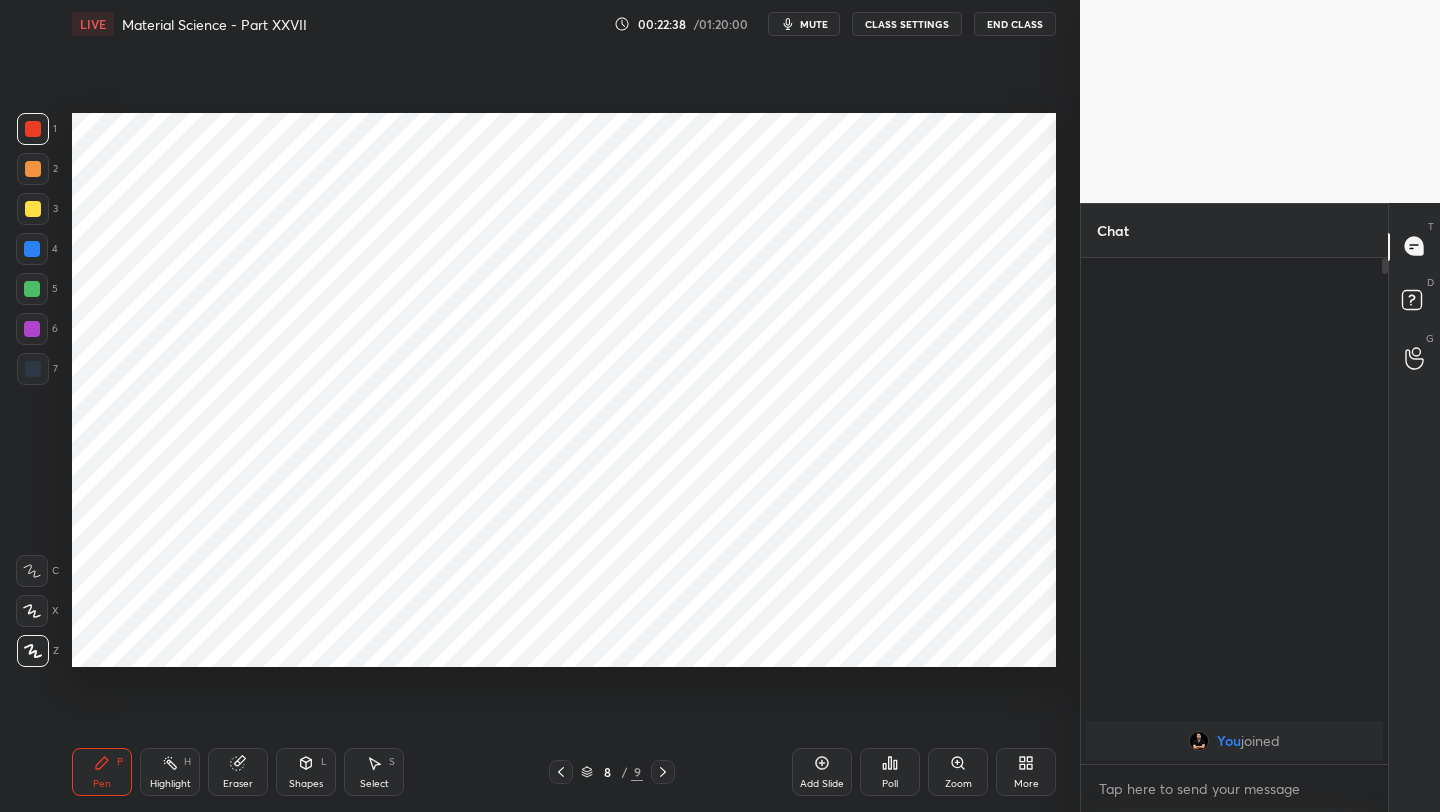 click 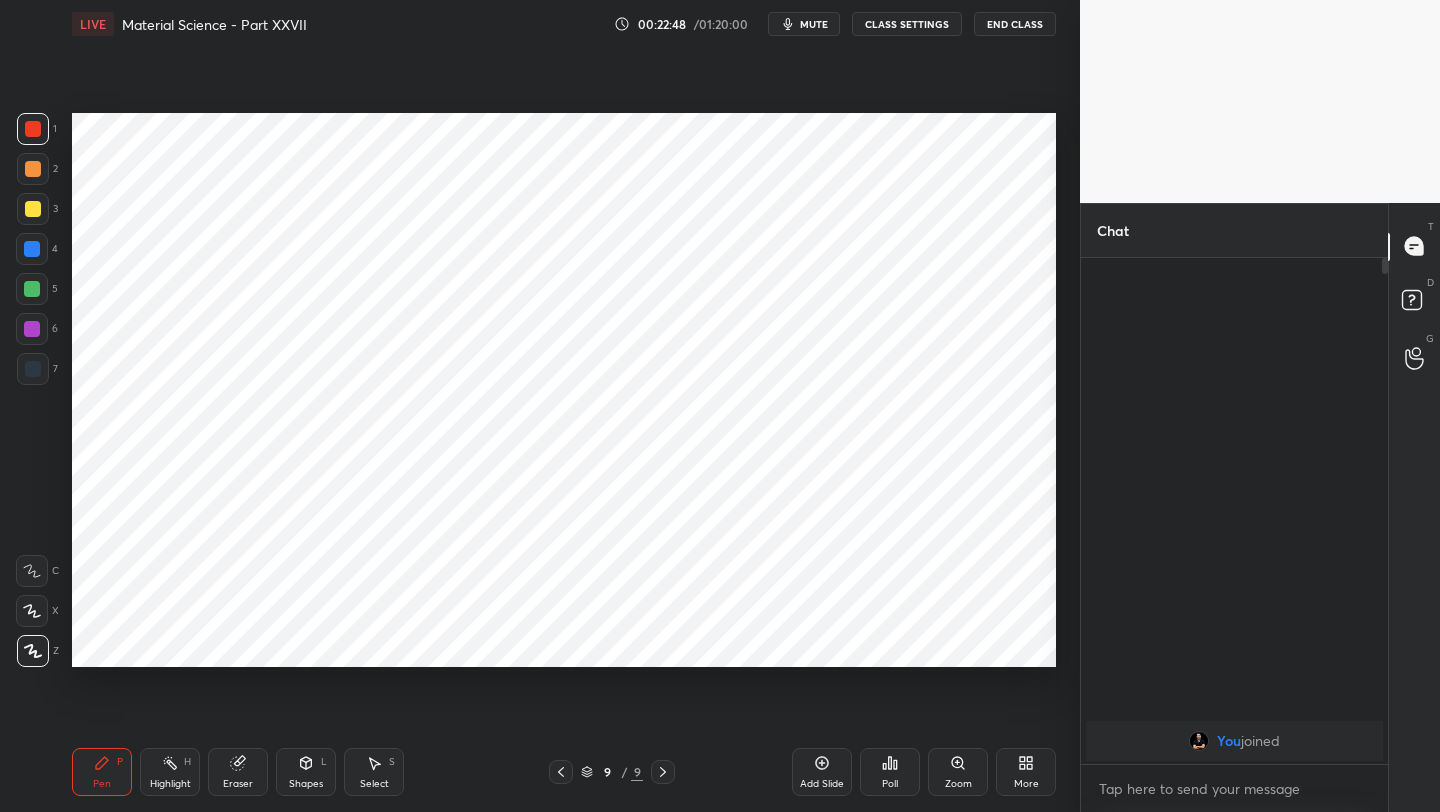 click on "End Class" at bounding box center [1015, 24] 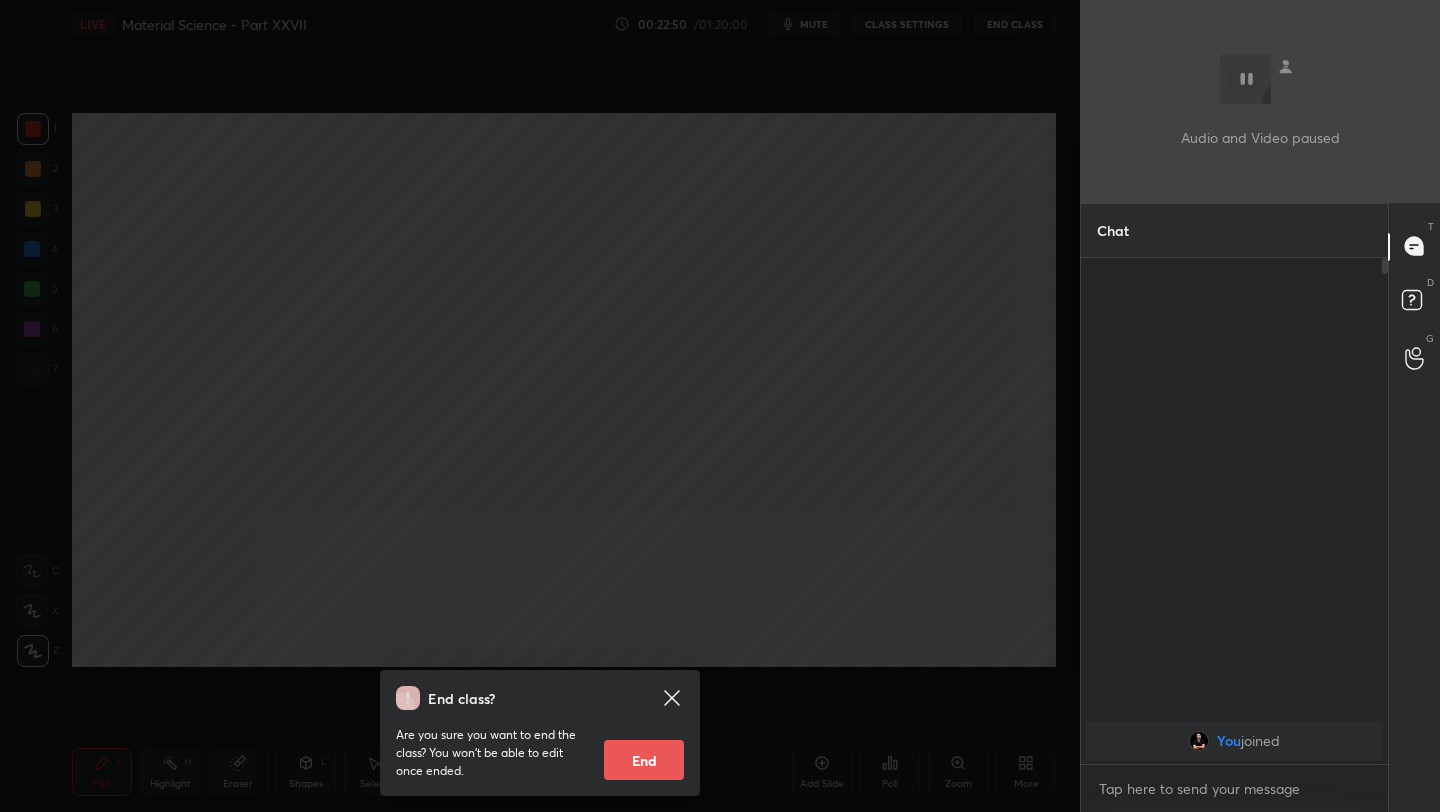 click on "End" at bounding box center (644, 760) 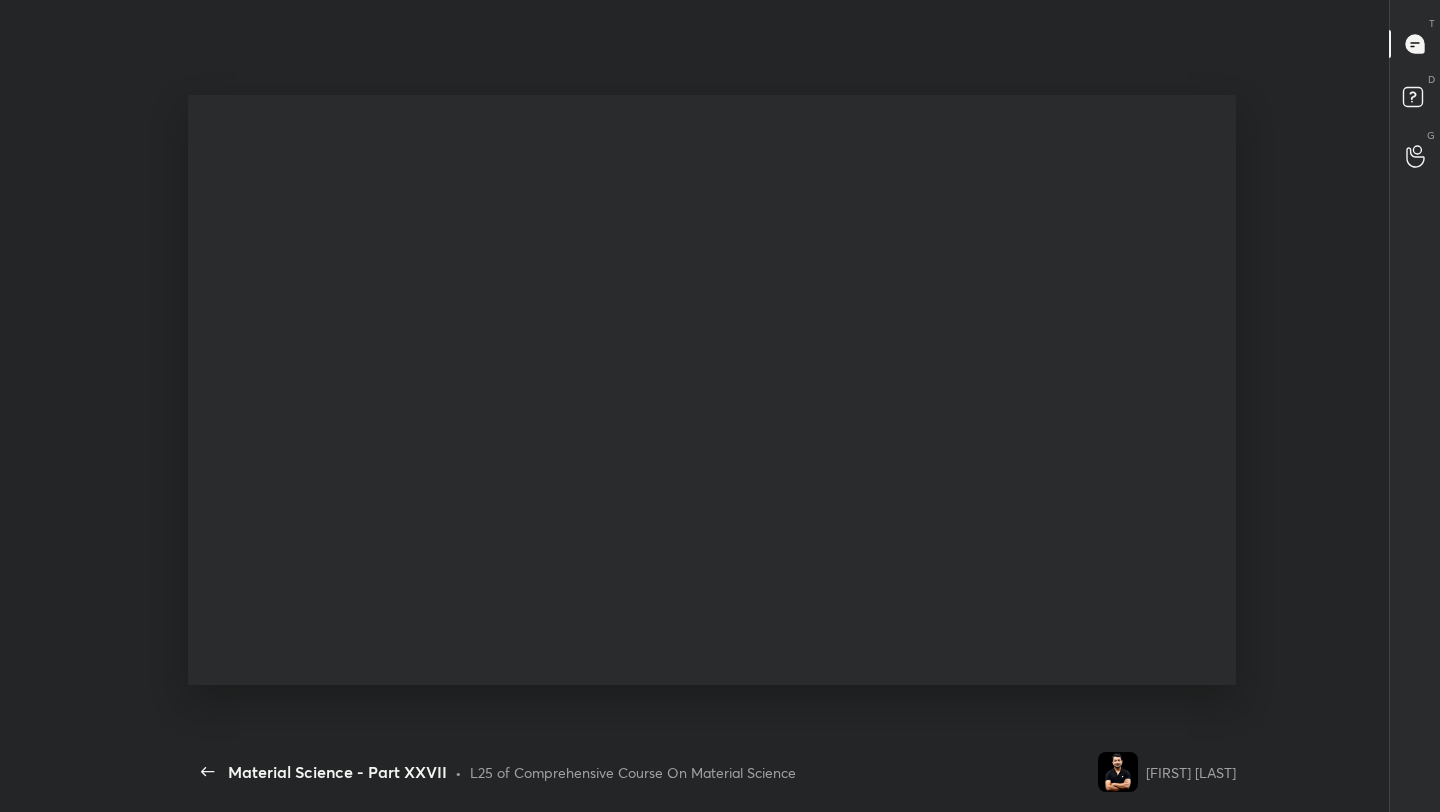 scroll, scrollTop: 99316, scrollLeft: 98883, axis: both 